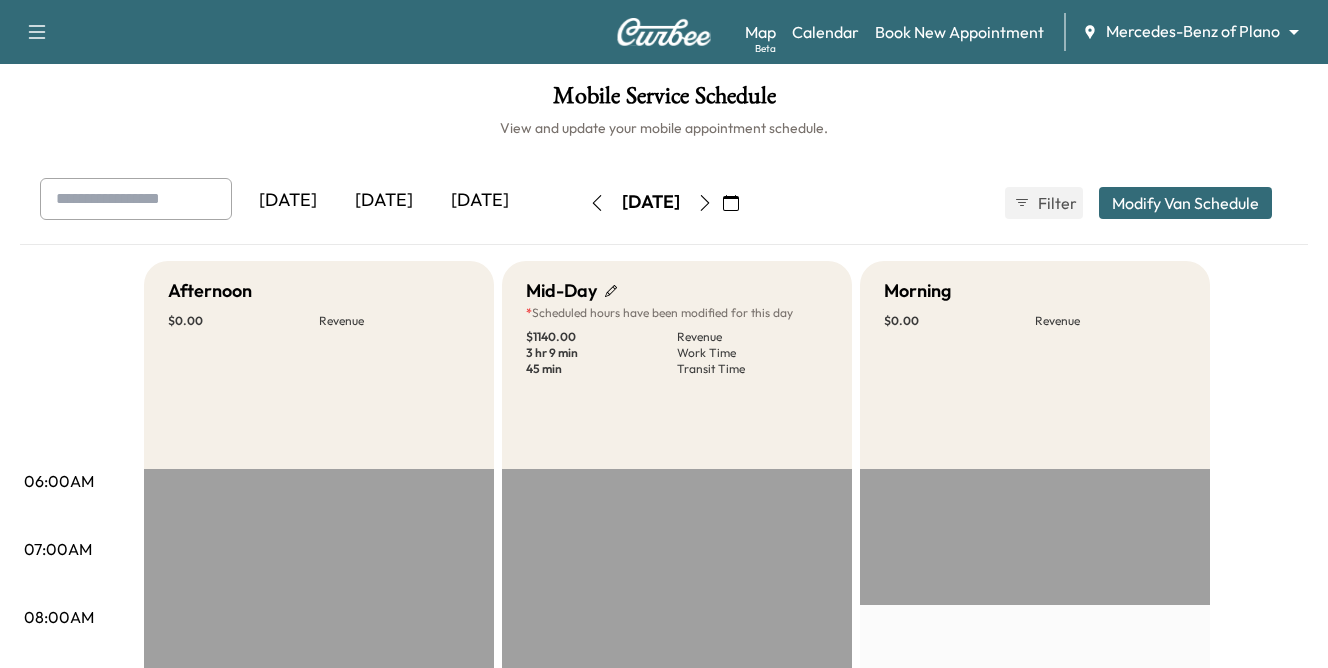 scroll, scrollTop: 454, scrollLeft: 0, axis: vertical 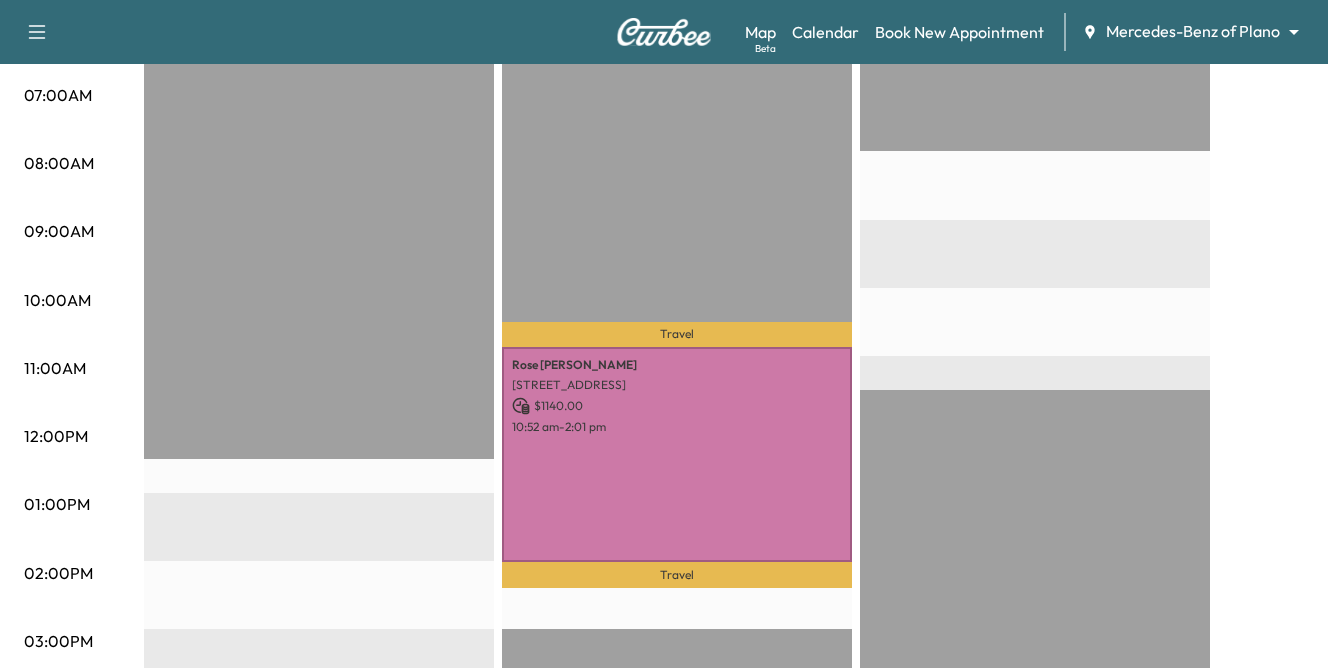click 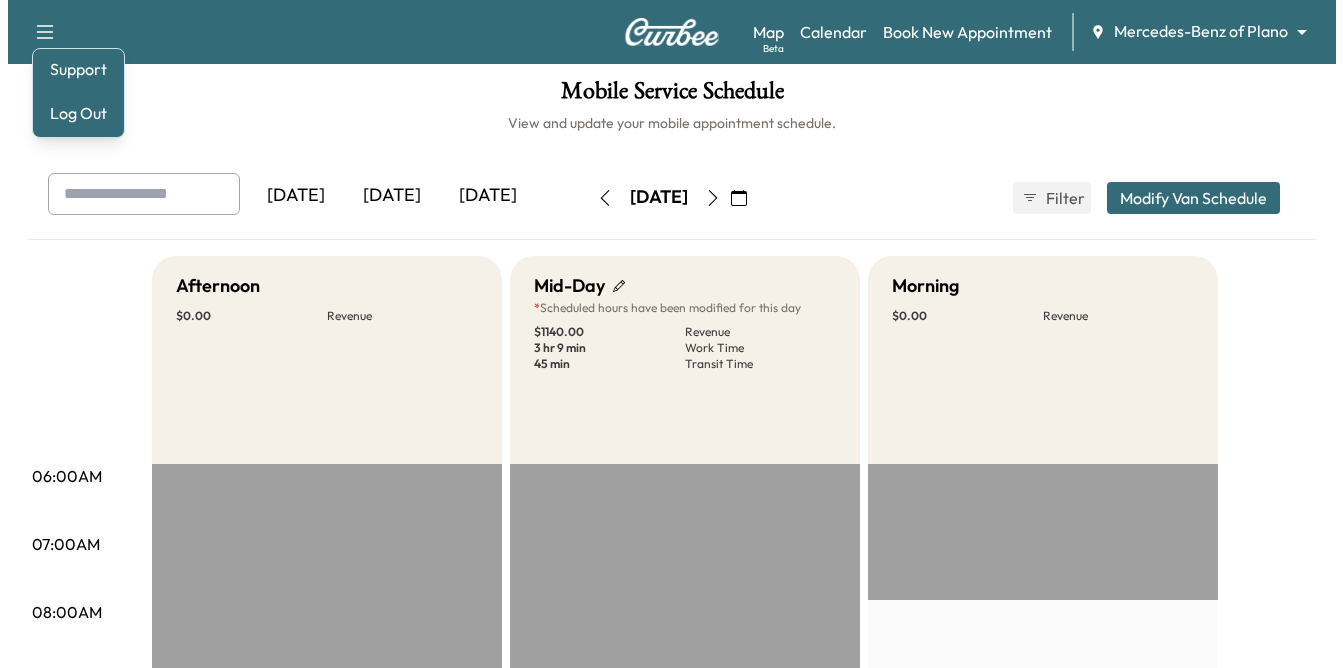 scroll, scrollTop: 0, scrollLeft: 0, axis: both 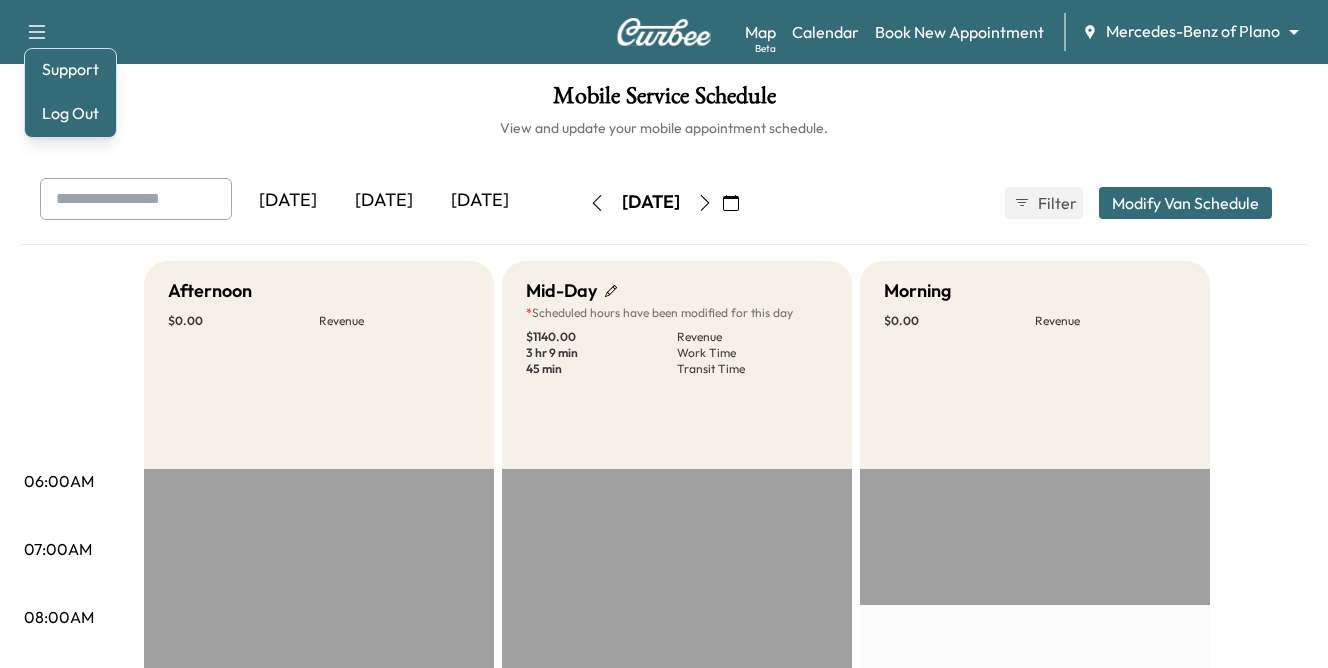 click on "Mercedes-Benz of Plano ******** ​" at bounding box center (1197, 32) 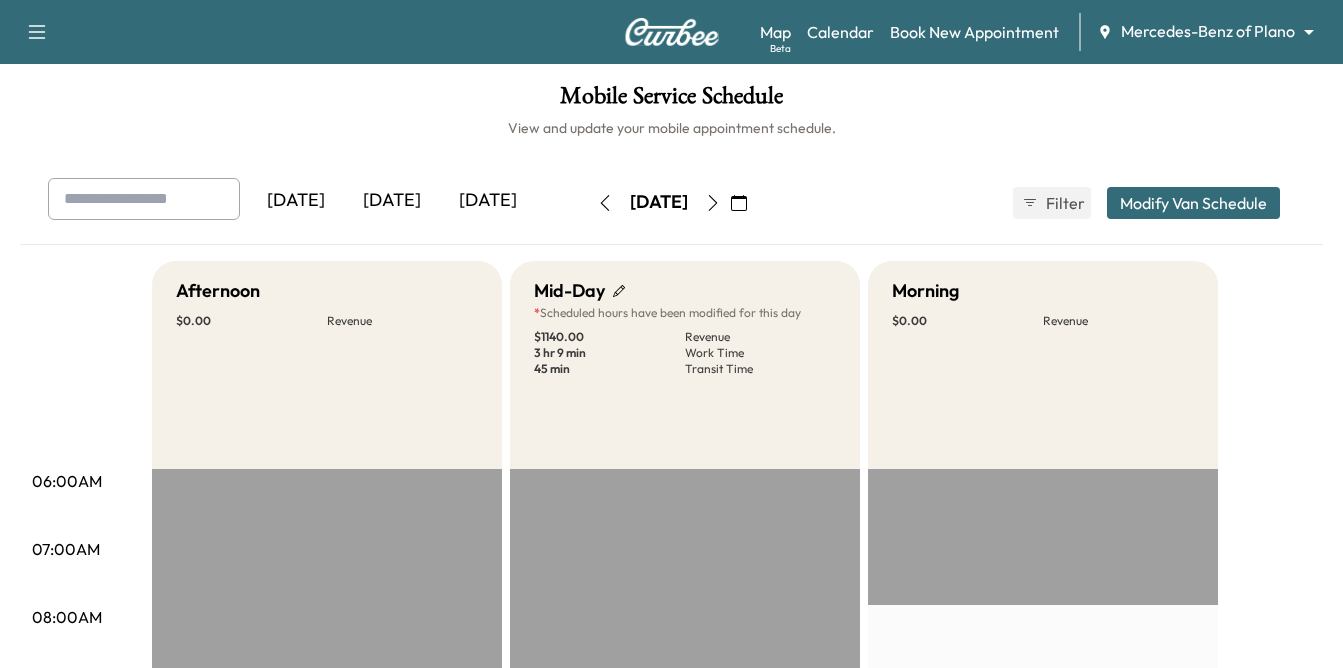 click on "Support Log Out Map Beta Calendar Book New Appointment Mercedes-Benz of Plano ******** ​ Mobile Service Schedule View and update your mobile appointment schedule. Yesterday Today Tomorrow Tuesday, July 1 July 2025 S M T W T F S   29   30   1   2   3   4   5   6   7   8   9   10   11   12   13   14   15   16   17   18   19   20   21   22   23   24   25   26   27   28   29   30   31   1 Cancel Done Filter Modify Van Schedule Modify Van Schedule Van Schedule for  Tuesday, July 01, 2025 *  Schedule modified Shift Start Shift End Afternoon 12:30 pm **** Start 4:00 pm ** Start Inactive Mid-Day * 10:30 am **** Start 3:00 pm ** Start Inactive Last Modified by  Johnathon Wallace  @   11:55 AM  on June 26, 2025 Morning 8:00 am * Start 11:30 am **** Start Inactive Cancel Save & Close 06:00AM 07:00AM 08:00AM 09:00AM 10:00AM 11:00AM 12:00PM 01:00PM 02:00PM 03:00PM 04:00PM 05:00PM 06:00PM 07:00PM 08:00PM 09:00PM 10:00PM Afternoon $ 0.00 Revenue EST Start   Mid-Day *  Scheduled hours have been modified for this day" at bounding box center [671, 334] 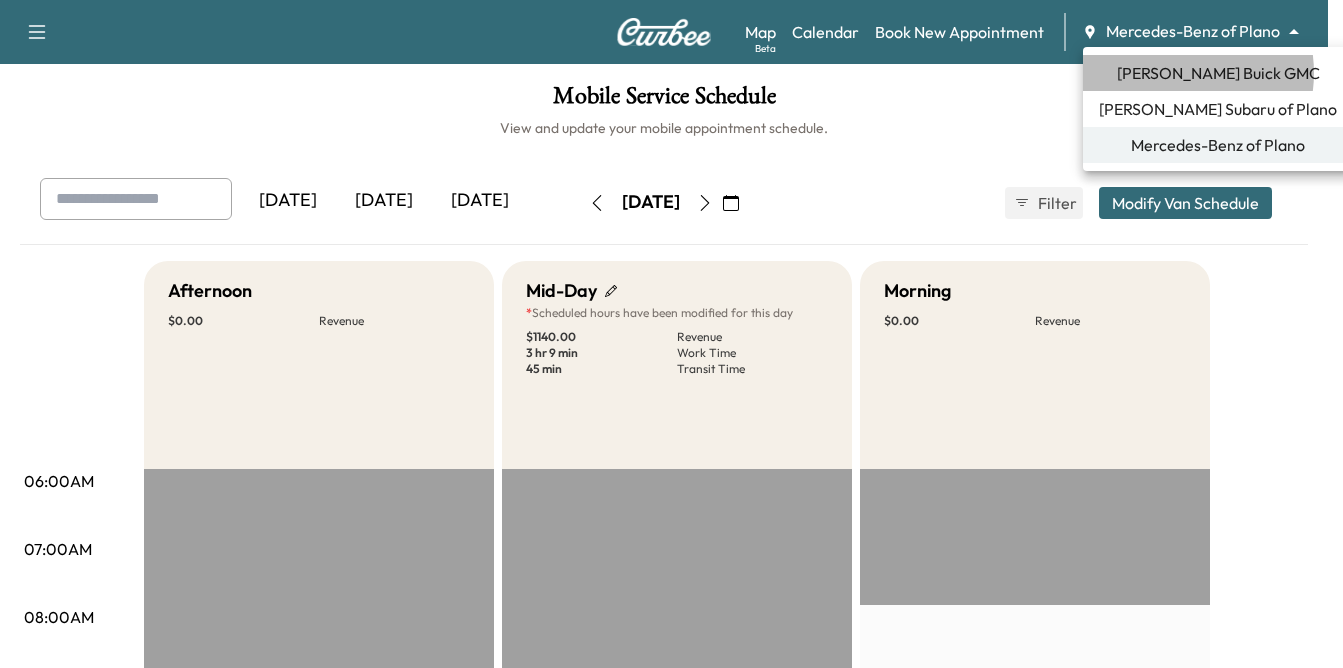 click on "[PERSON_NAME] Buick GMC" at bounding box center (1218, 73) 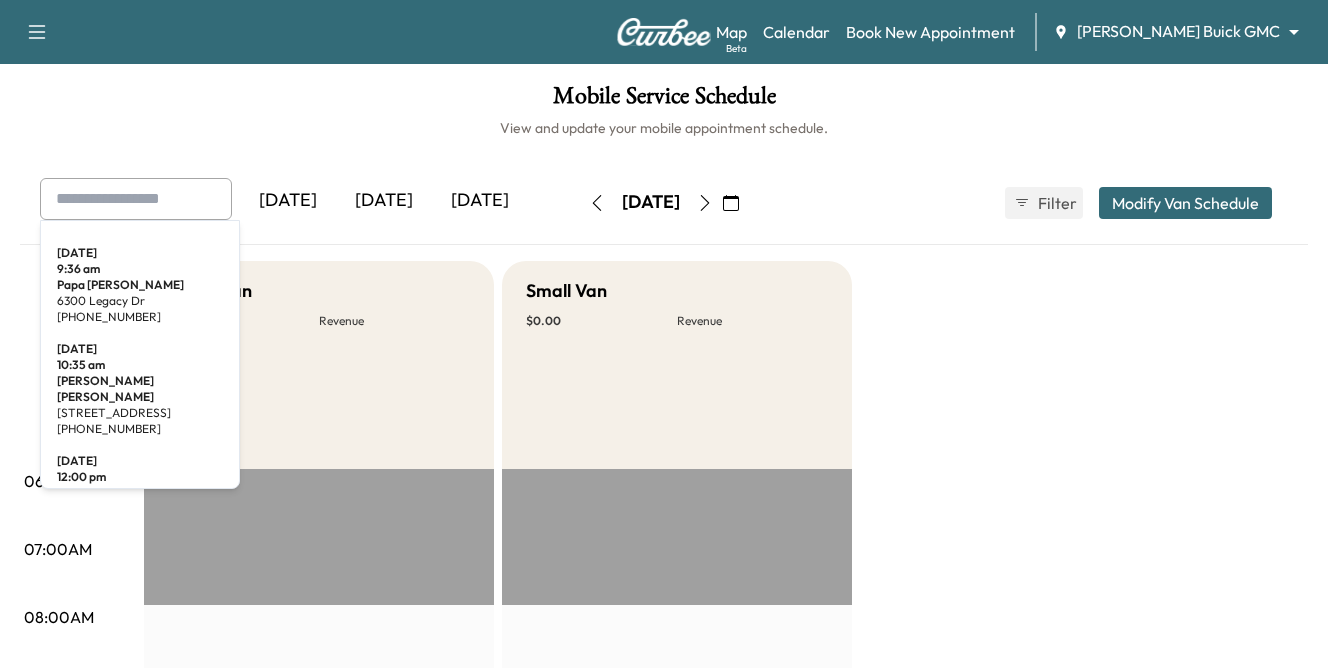 click at bounding box center [136, 199] 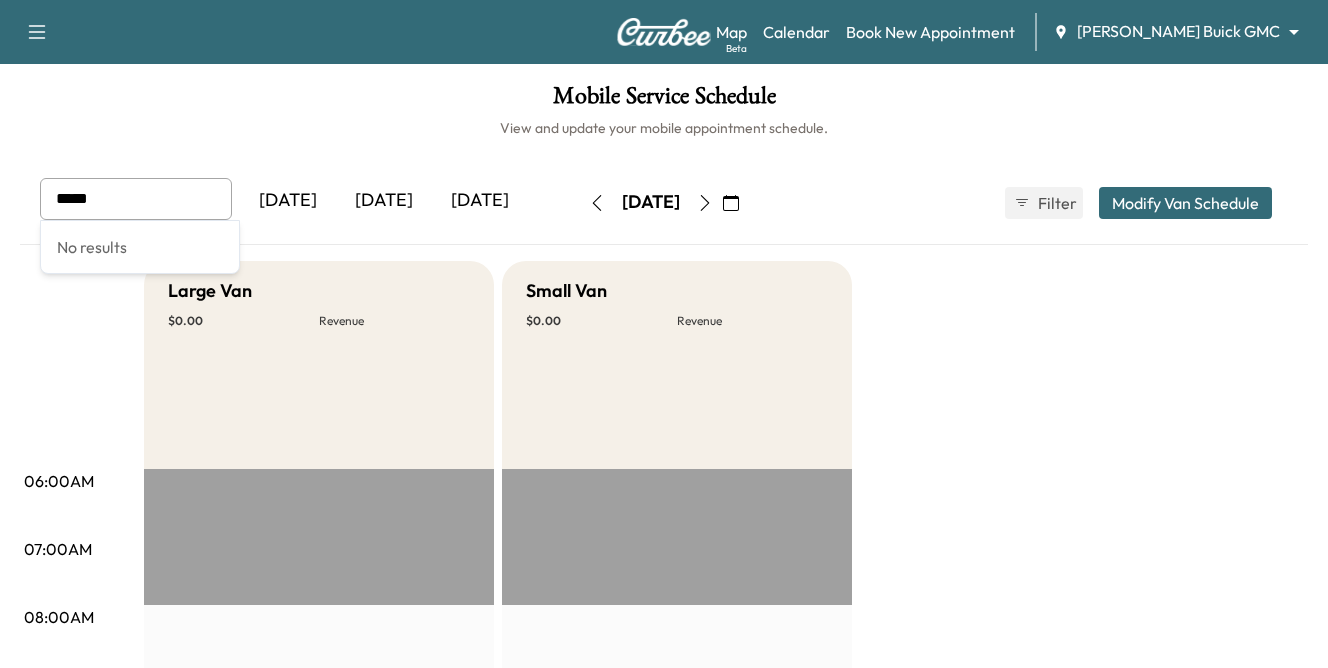click on "*****" at bounding box center (136, 199) 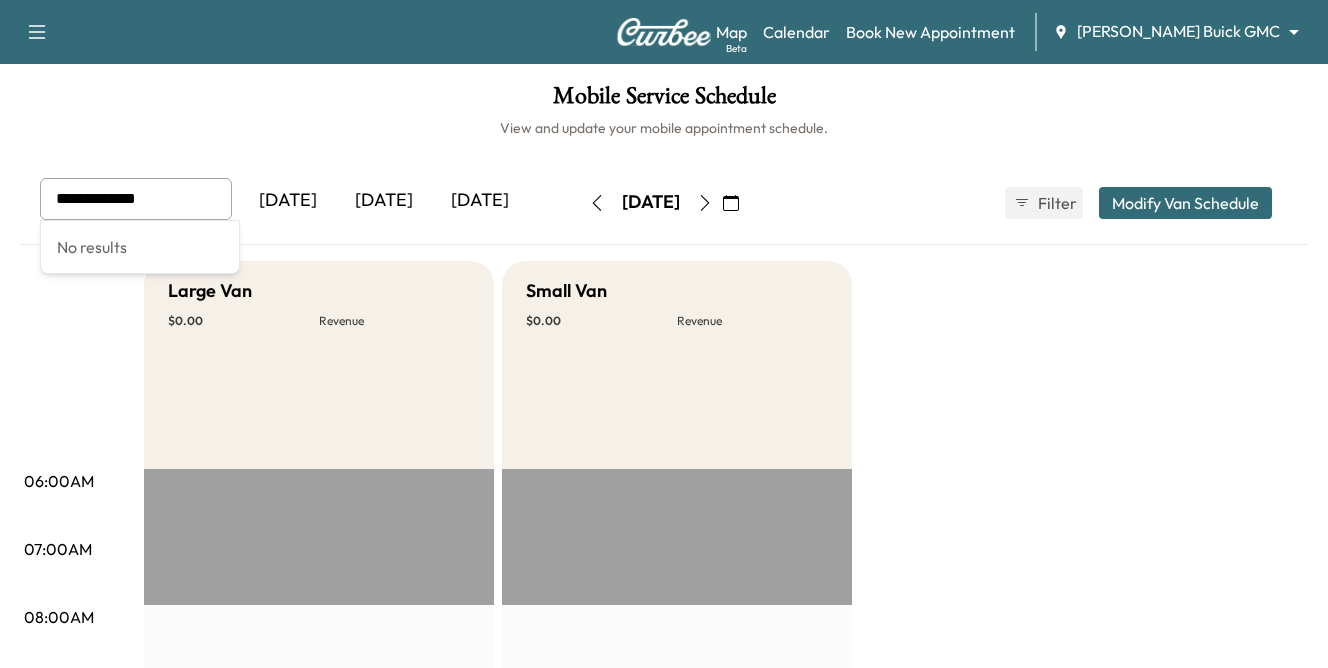 type on "**********" 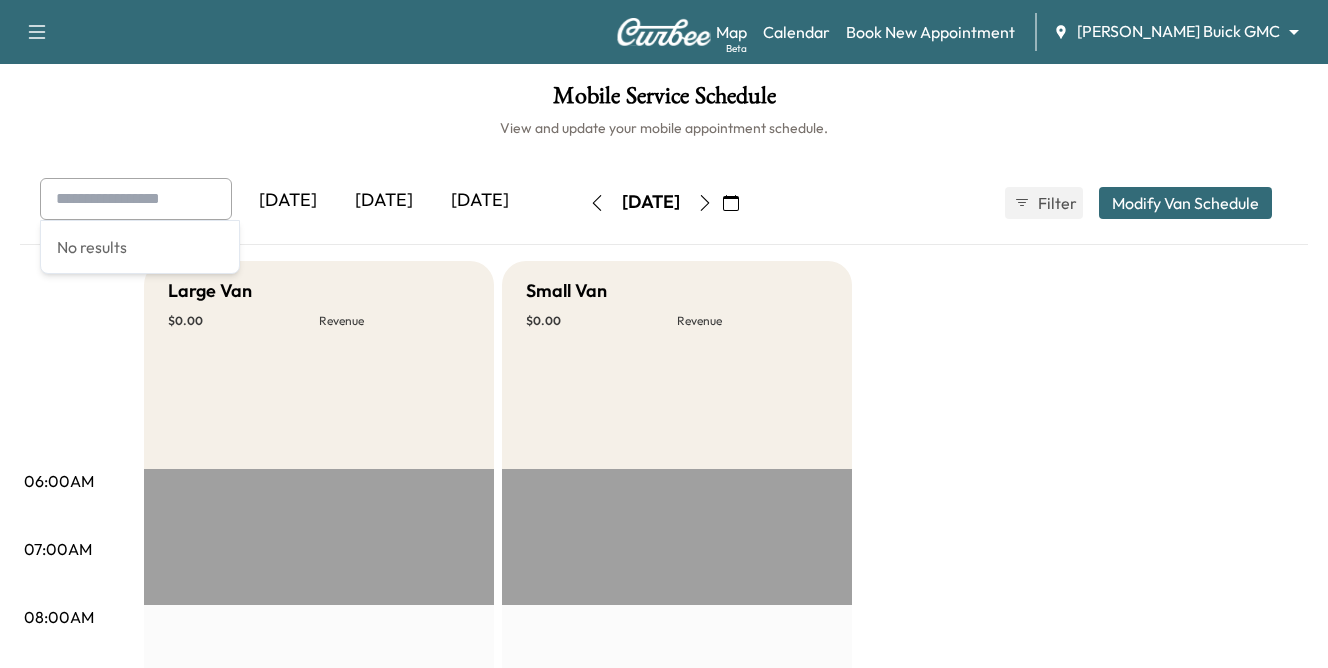 click on "Mobile Service Schedule View and update your mobile appointment schedule. Yesterday Today Tomorrow Tuesday, July 1 July 2025 S M T W T F S   29   30   1   2   3   4   5   6   7   8   9   10   11   12   13   14   15   16   17   18   19   20   21   22   23   24   25   26   27   28   29   30   31   1 Cancel Done Filter Modify Van Schedule Modify Van Schedule Van Schedule for  Tuesday, July 01, 2025 *  Schedule modified Shift Start Shift End Small Van 8:00 am * Start 4:00 pm ** Start Inactive Large Van 8:00 am * Start 4:00 pm ** Start Inactive Cancel Save & Close 06:00AM 07:00AM 08:00AM 09:00AM 10:00AM 11:00AM 12:00PM 01:00PM 02:00PM 03:00PM 04:00PM 05:00PM 06:00PM 07:00PM 08:00PM 09:00PM 10:00PM Large Van $ 0.00 Revenue EST Start   Small Van $ 0.00 Revenue EST Start" at bounding box center (664, 822) 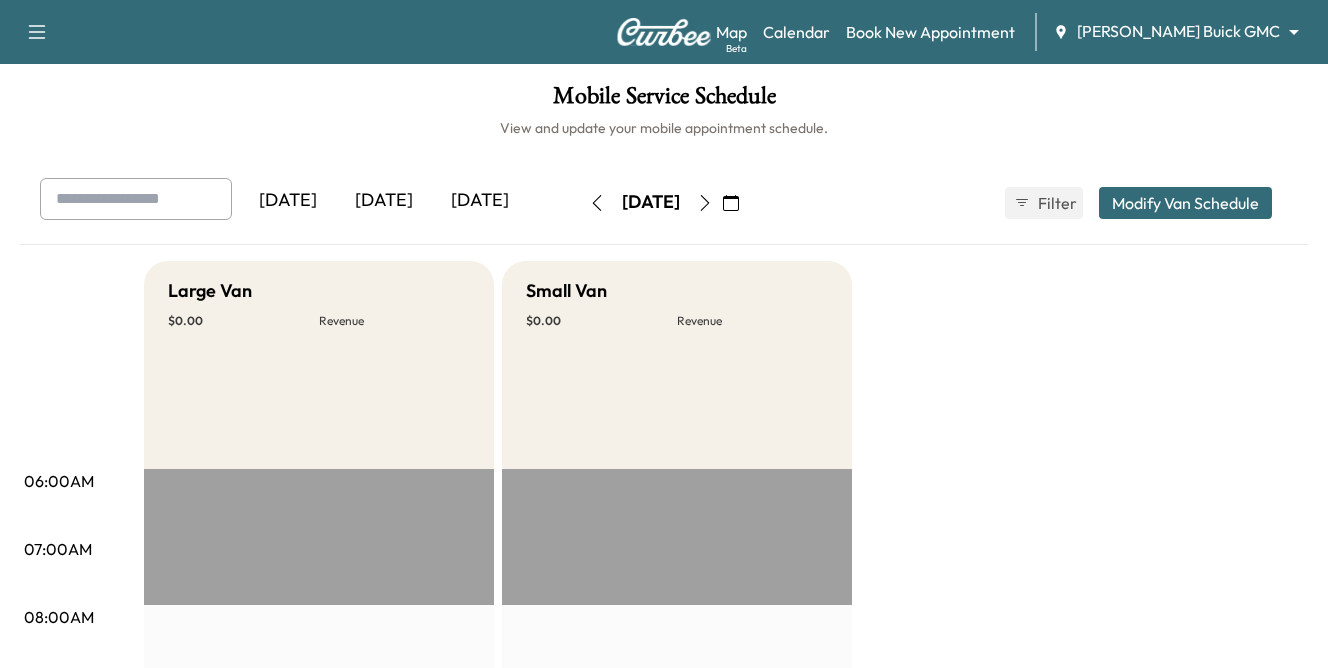 click on "Yesterday Today Tomorrow Tuesday, July 1 July 2025 S M T W T F S   29   30   1   2   3   4   5   6   7   8   9   10   11   12   13   14   15   16   17   18   19   20   21   22   23   24   25   26   27   28   29   30   31   1 Cancel Done Filter Modify Van Schedule Modify Van Schedule Van Schedule for  Tuesday, July 01, 2025 *  Schedule modified Shift Start Shift End Small Van 8:00 am * Start 4:00 pm ** Start Inactive Large Van 8:00 am * Start 4:00 pm ** Start Inactive Cancel Save & Close" at bounding box center (664, 203) 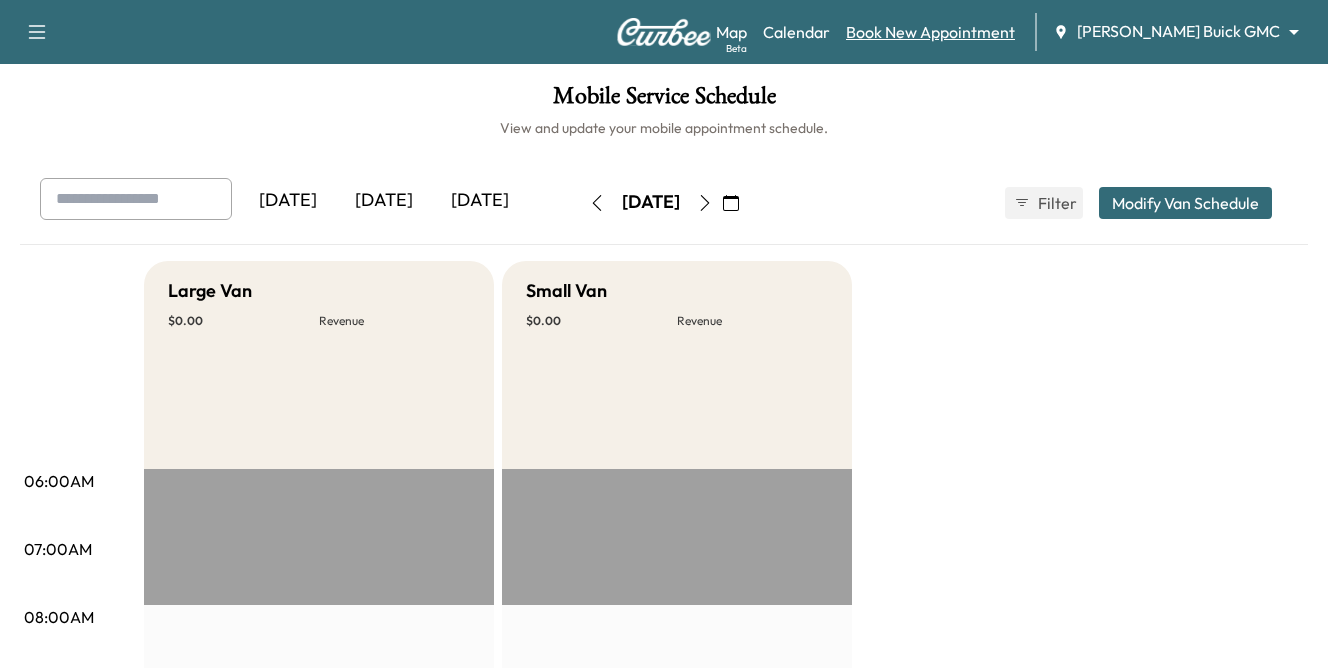 click on "Book New Appointment" at bounding box center [930, 32] 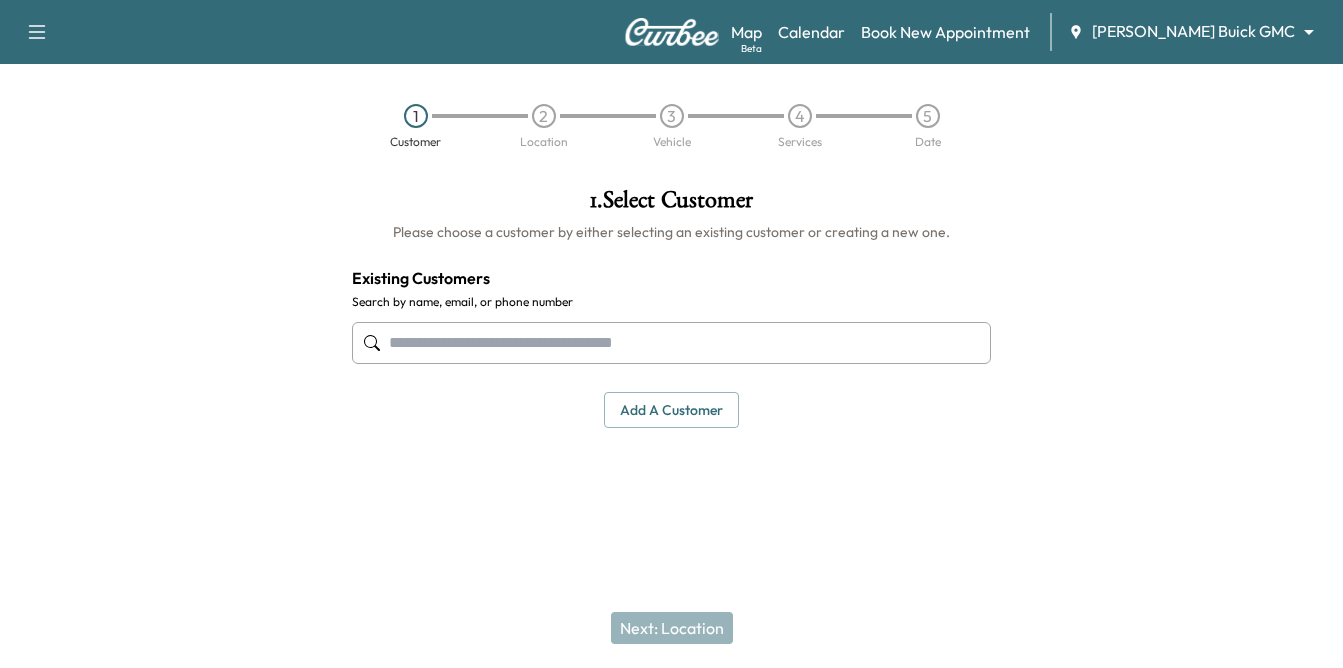 click at bounding box center [672, 343] 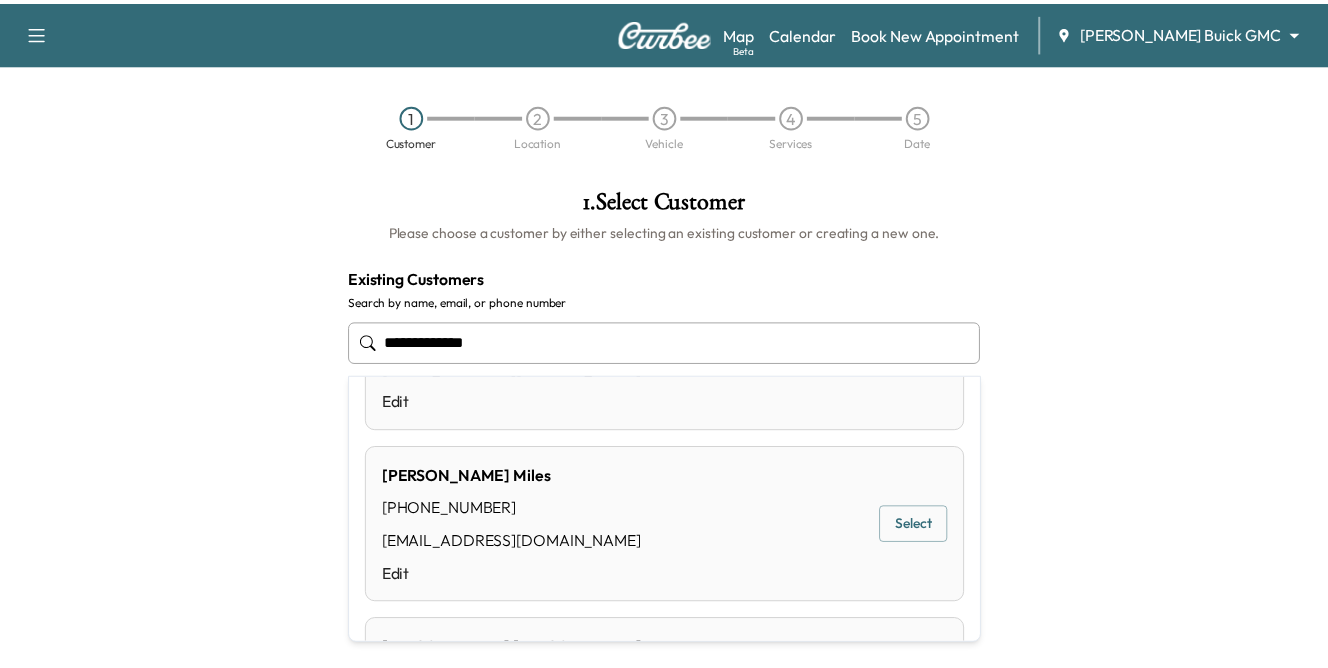 scroll, scrollTop: 0, scrollLeft: 0, axis: both 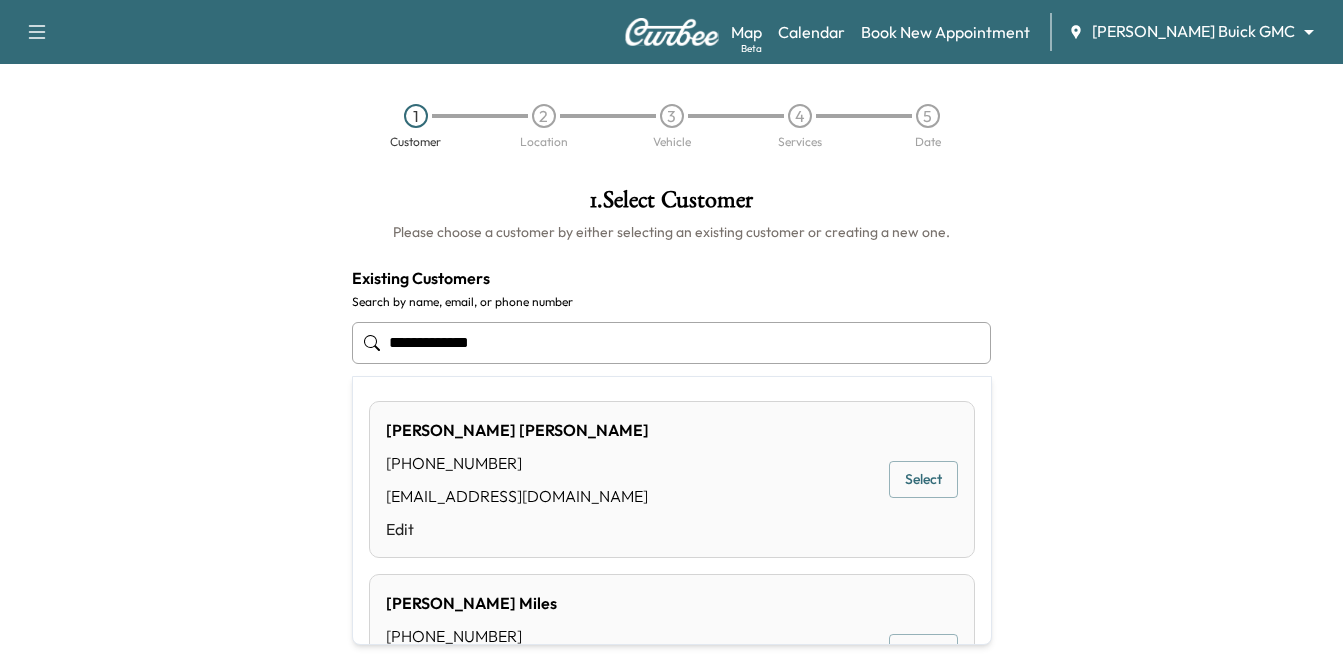 click on "Select" at bounding box center (923, 479) 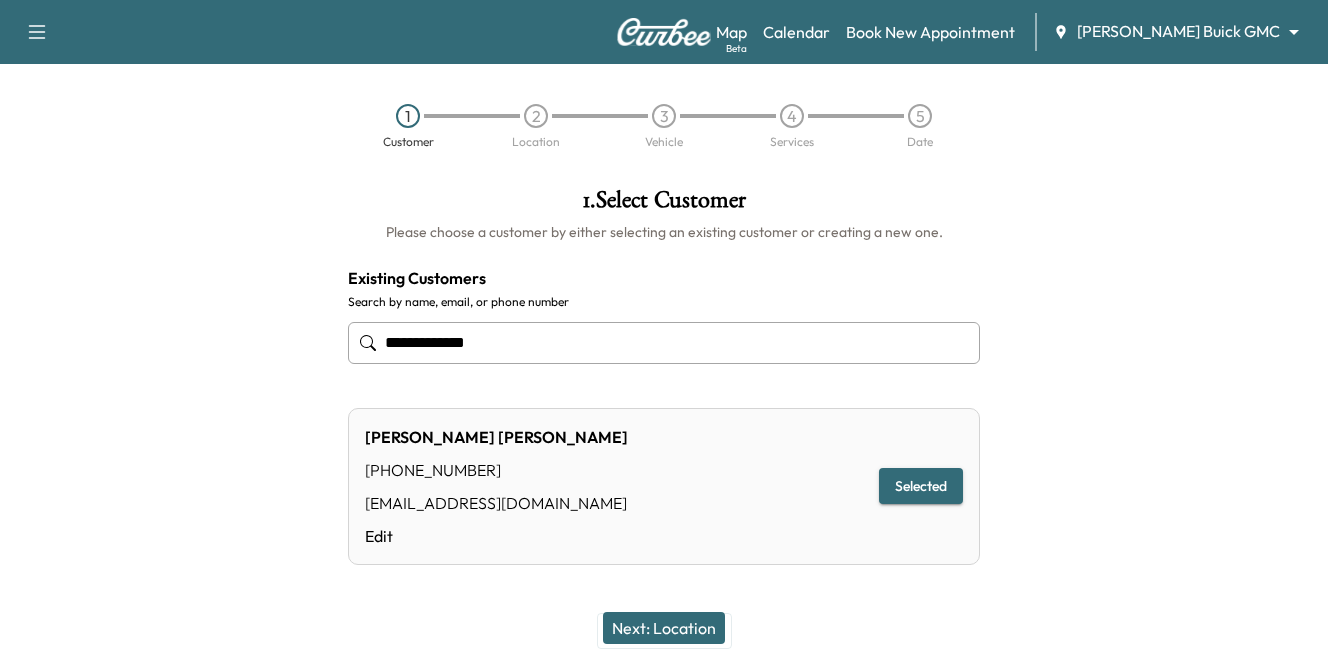 type on "**********" 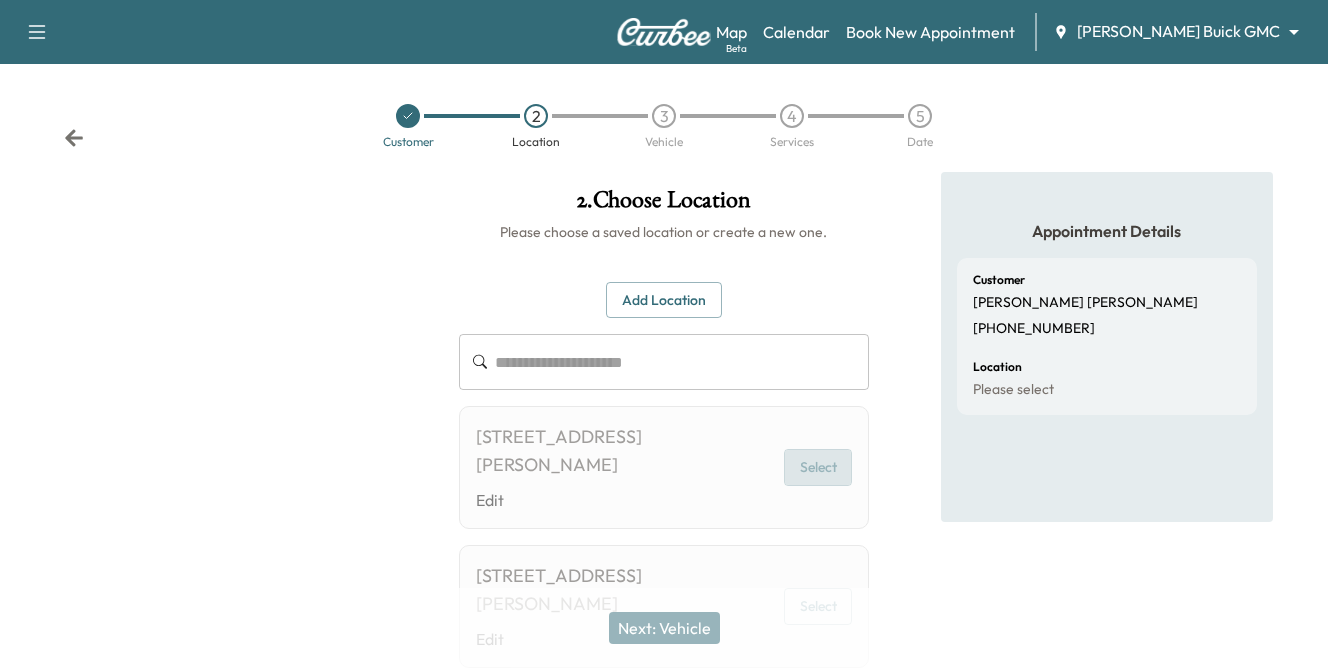click on "Select" at bounding box center [818, 467] 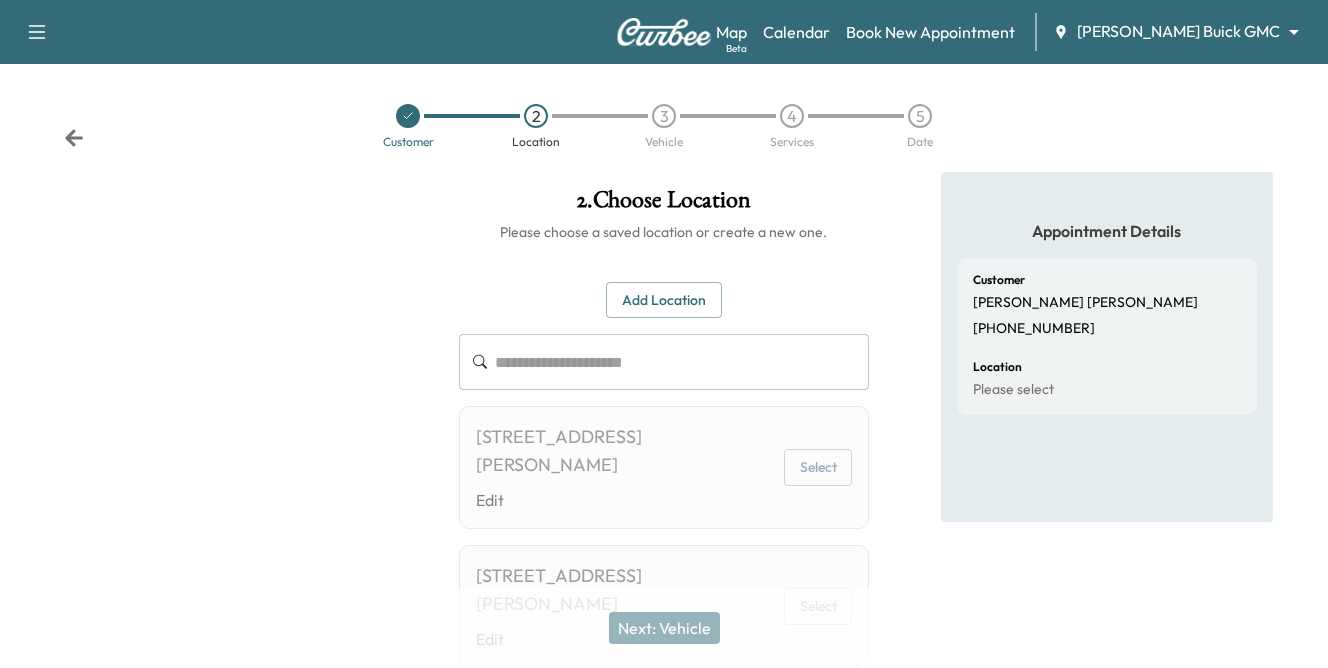 click on "Select" at bounding box center (818, 467) 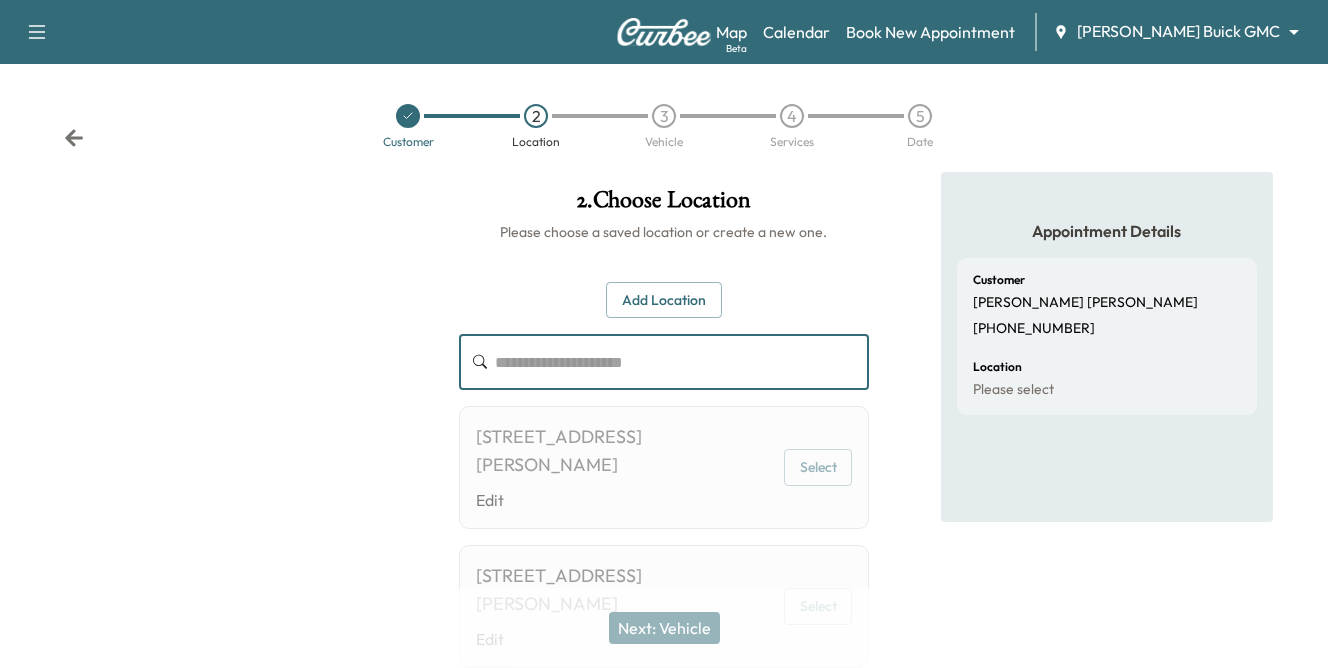 click at bounding box center [682, 362] 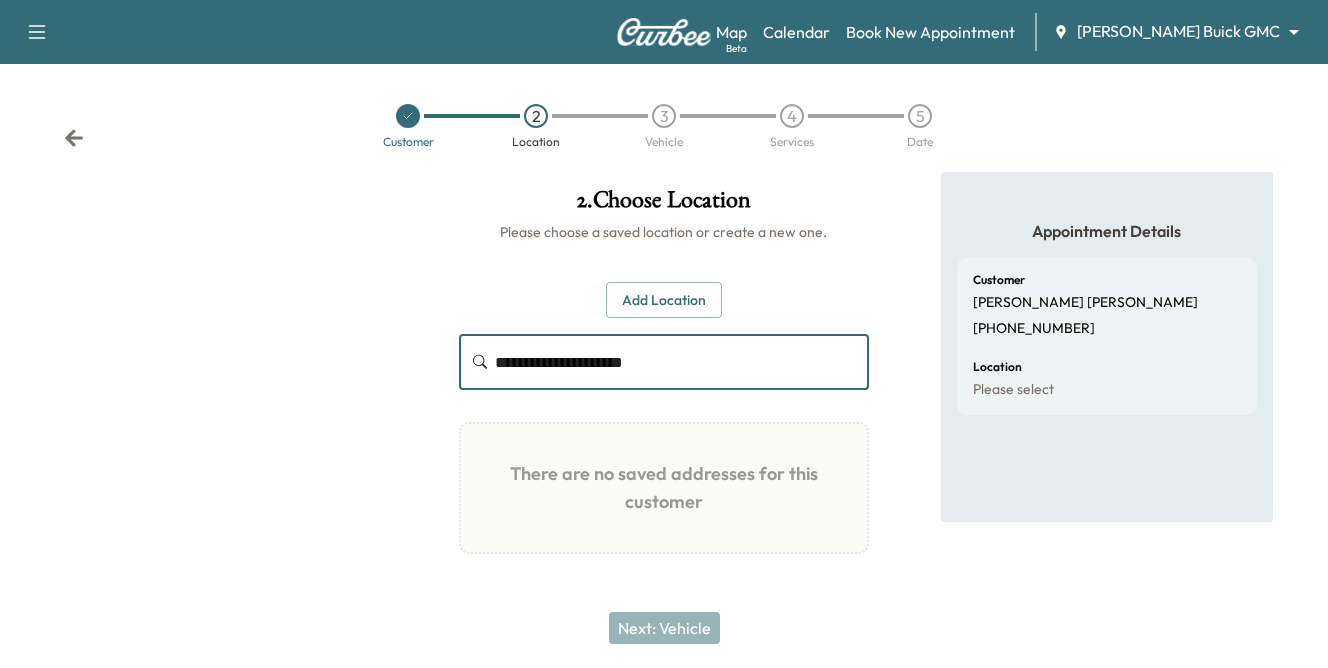 type on "**********" 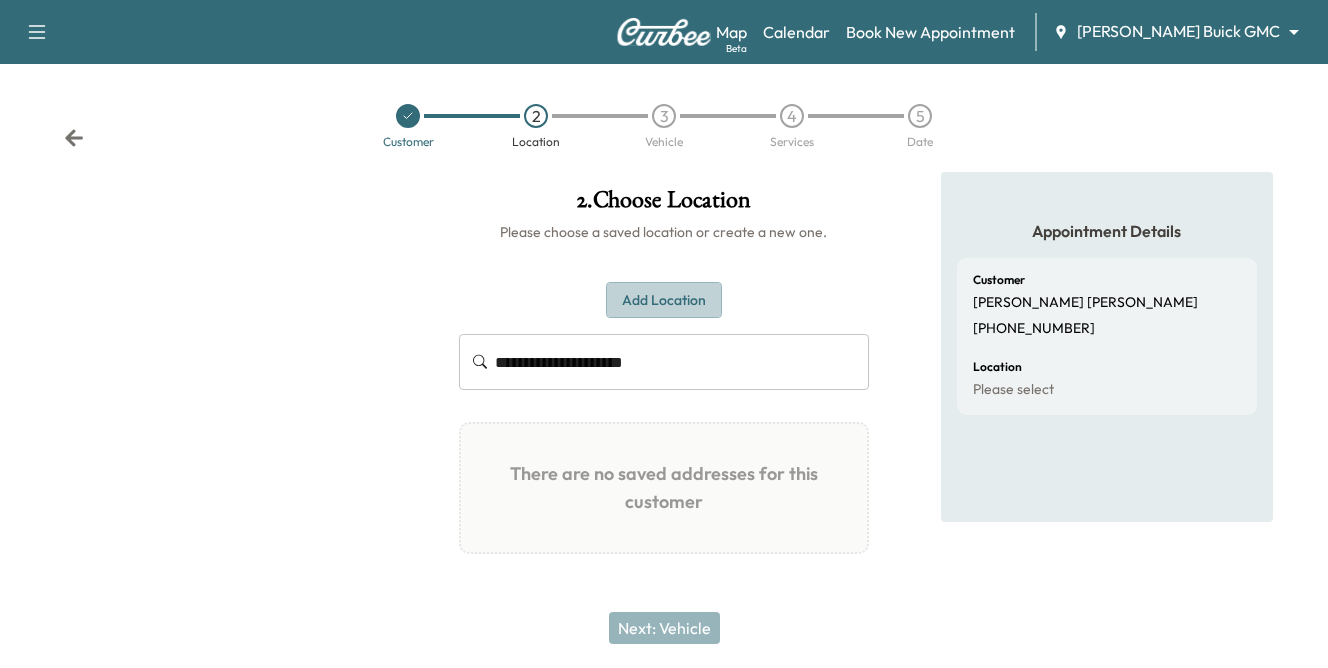 click on "Add Location" at bounding box center [664, 300] 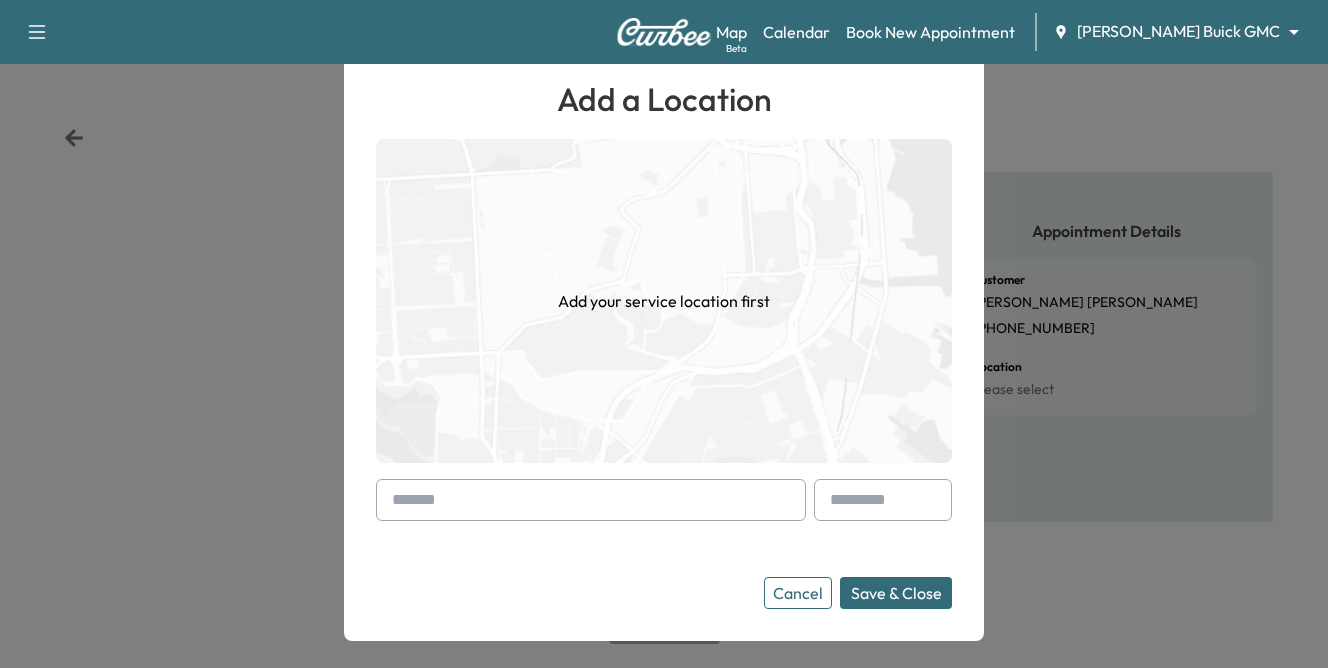 click at bounding box center (591, 500) 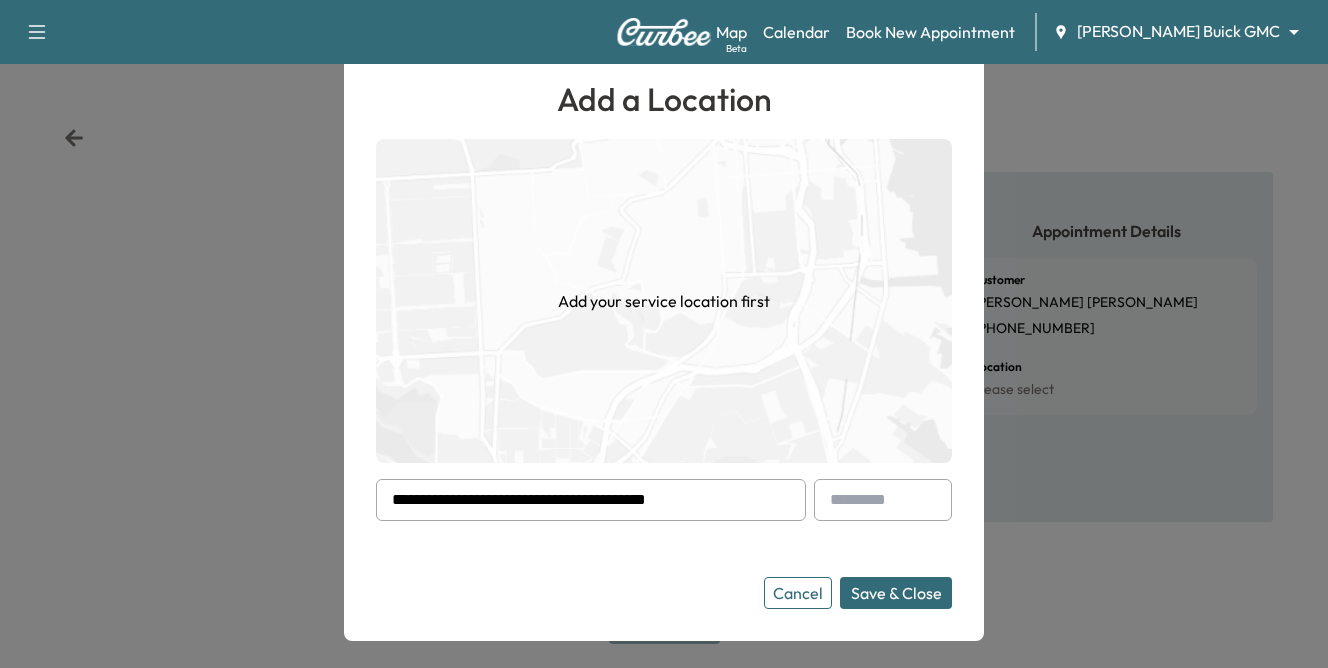 type on "**********" 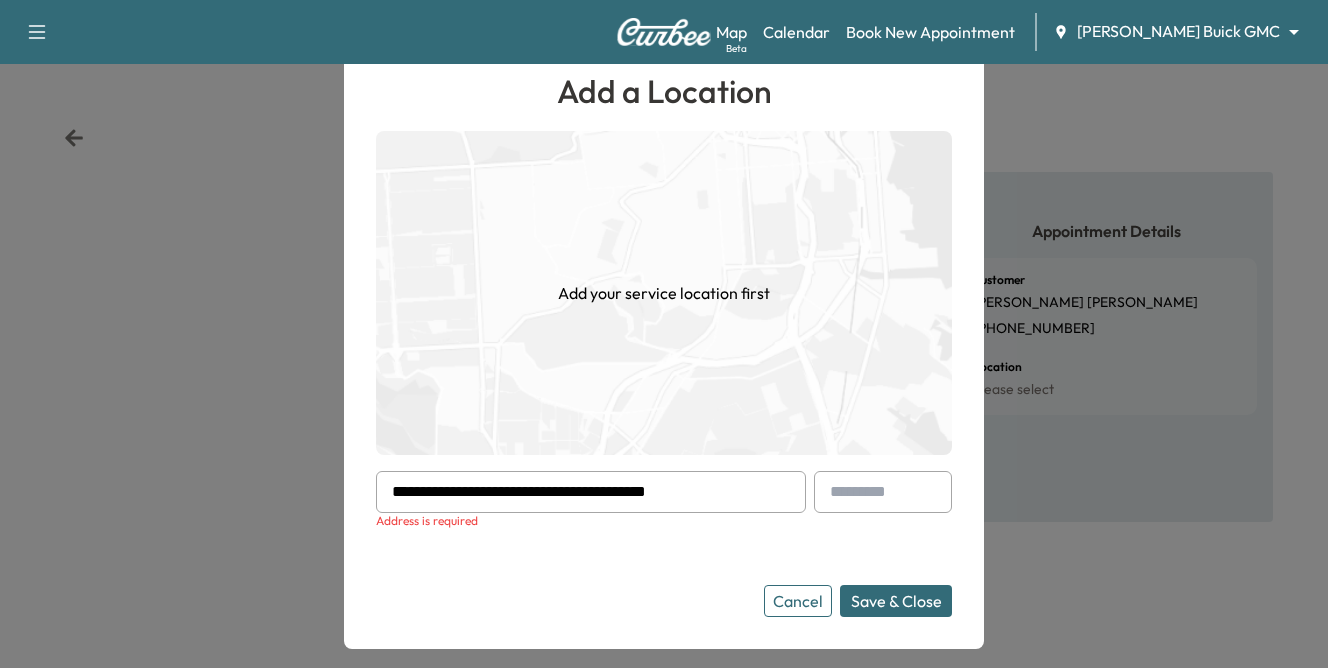 drag, startPoint x: 729, startPoint y: 478, endPoint x: 44, endPoint y: 362, distance: 694.7525 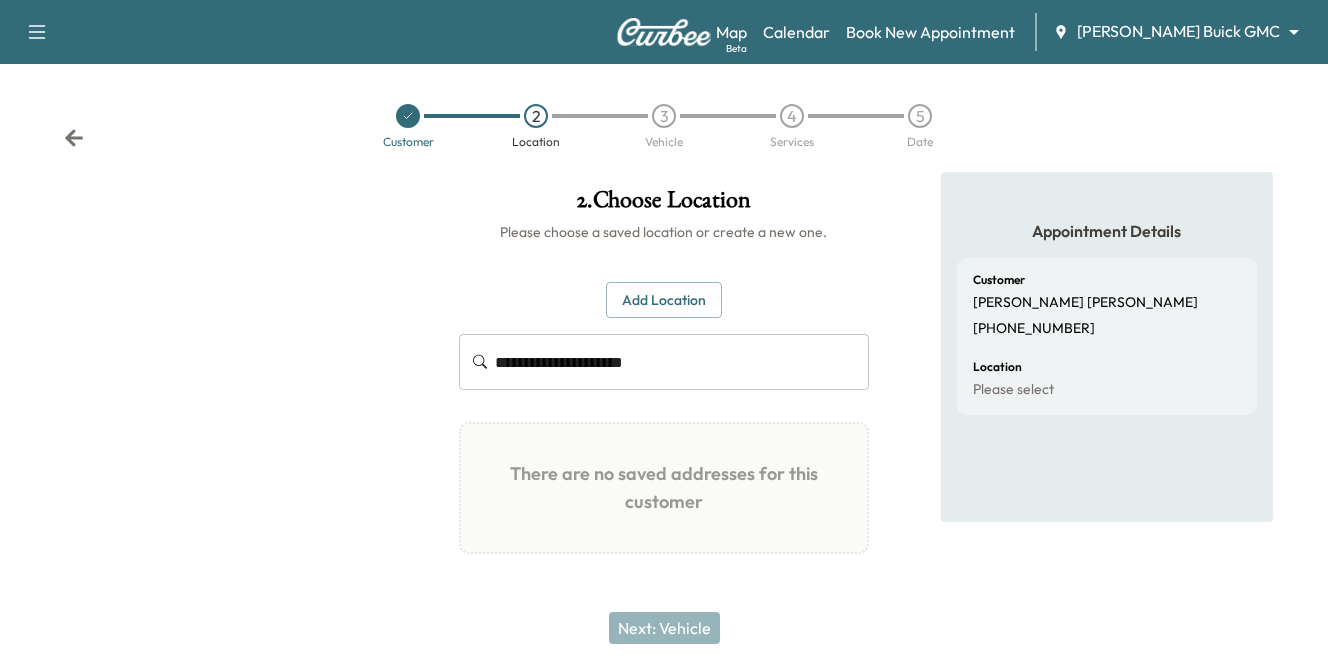 click on "Next: Vehicle" at bounding box center [664, 628] 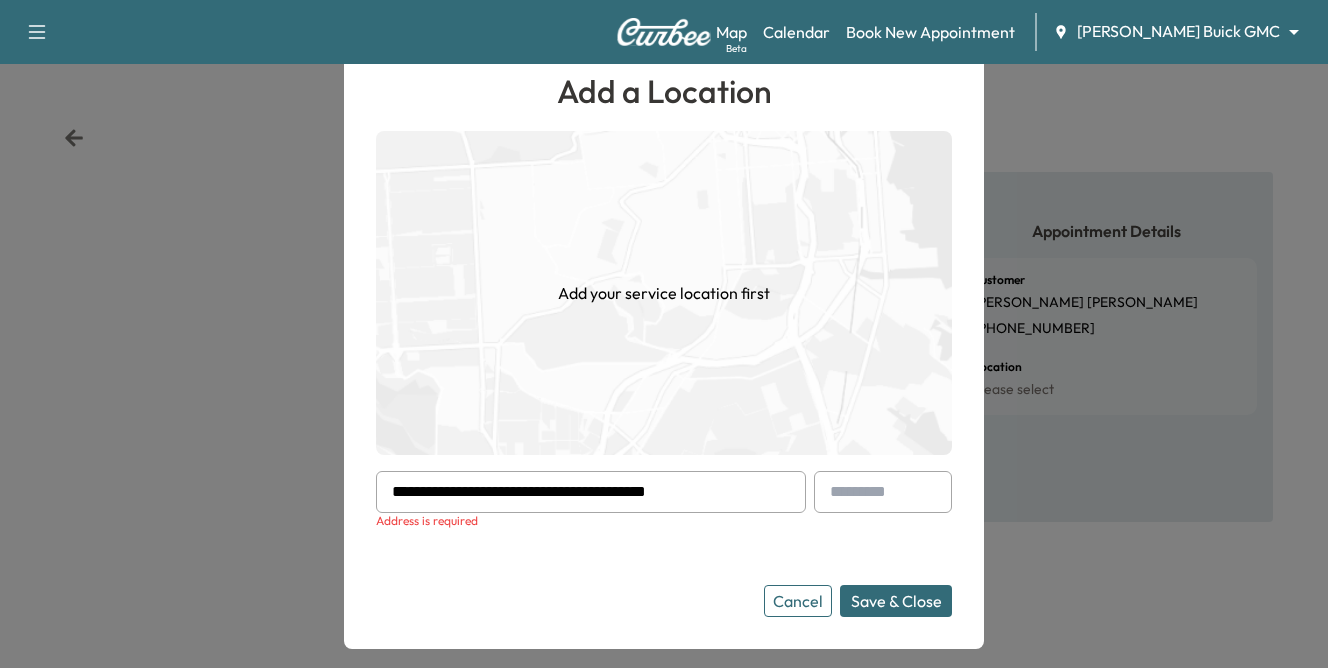 click on "**********" at bounding box center (664, 544) 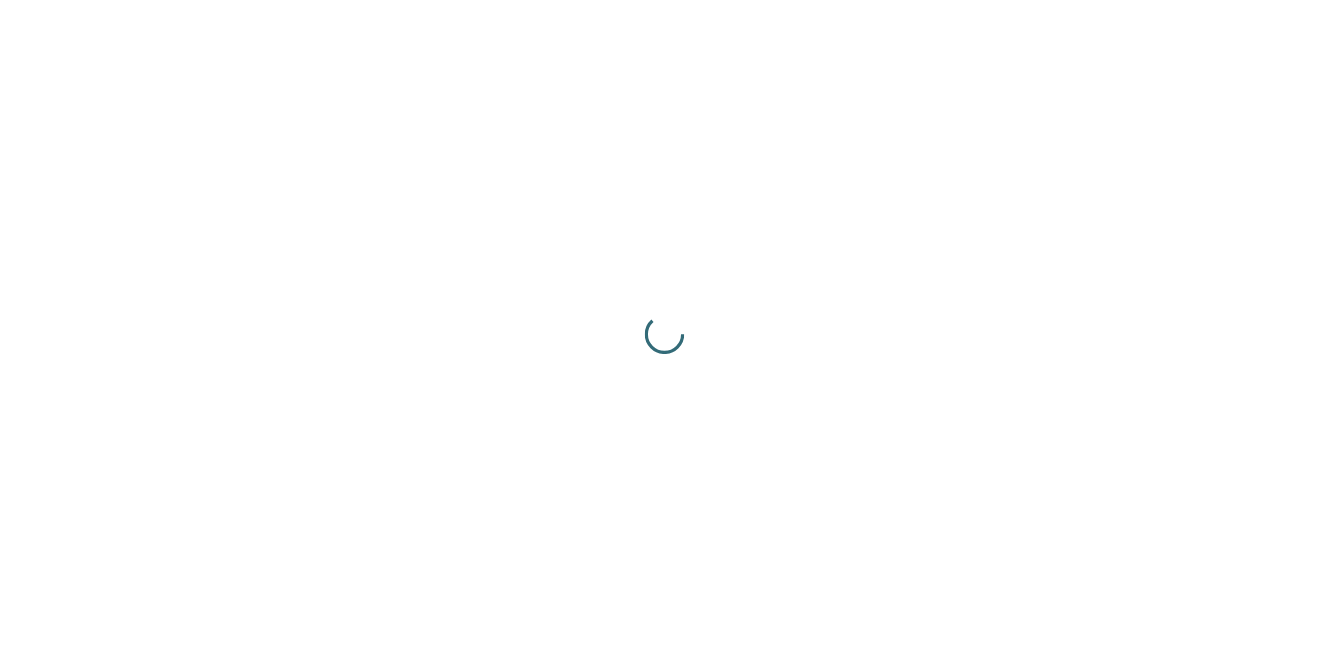 scroll, scrollTop: 0, scrollLeft: 0, axis: both 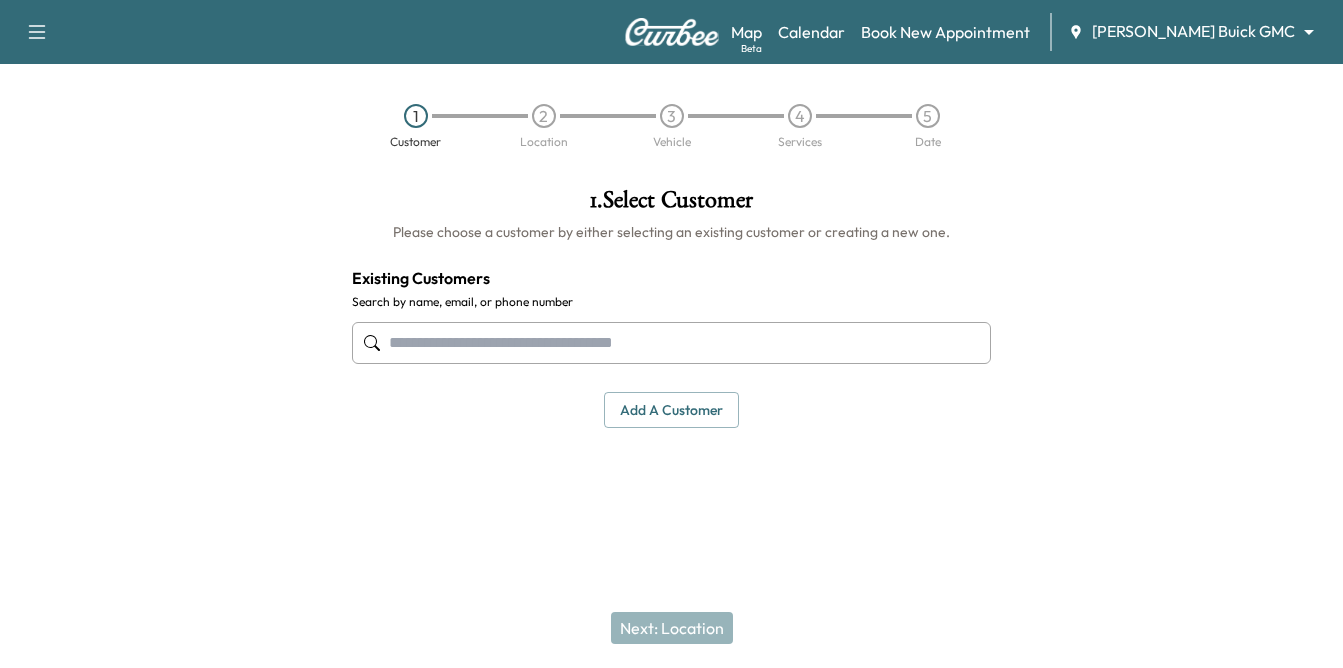 click at bounding box center (672, 343) 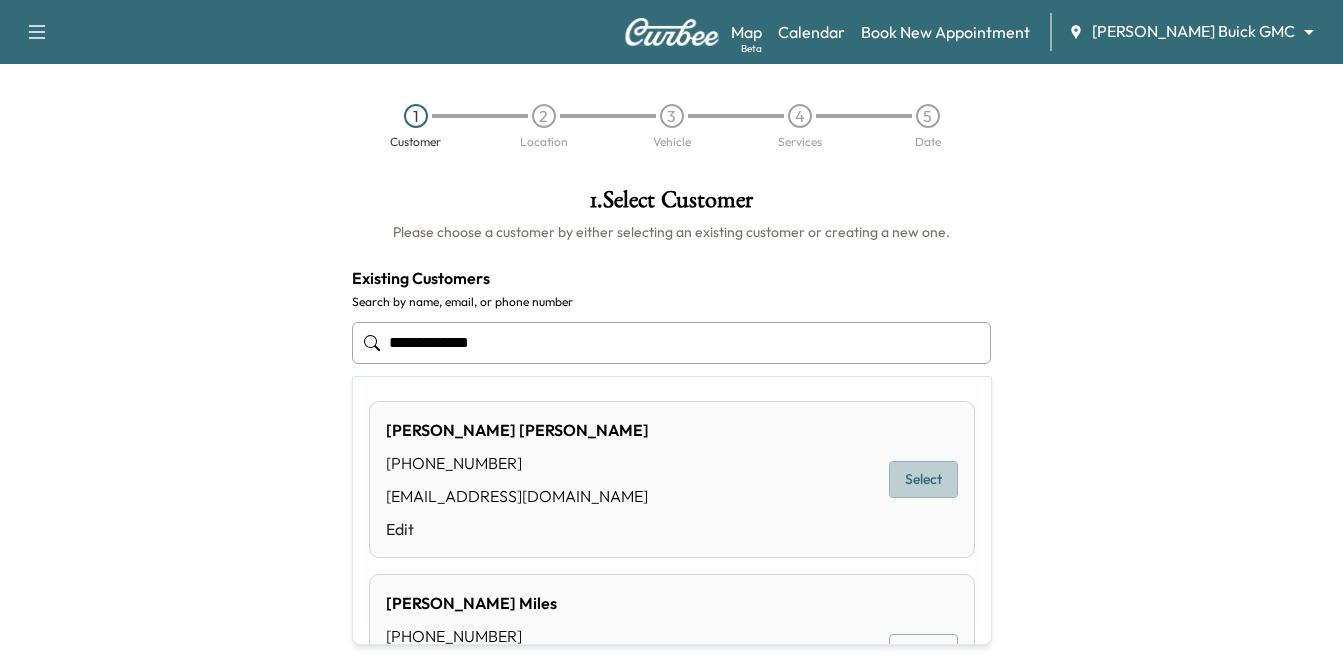 click on "Select" at bounding box center [923, 479] 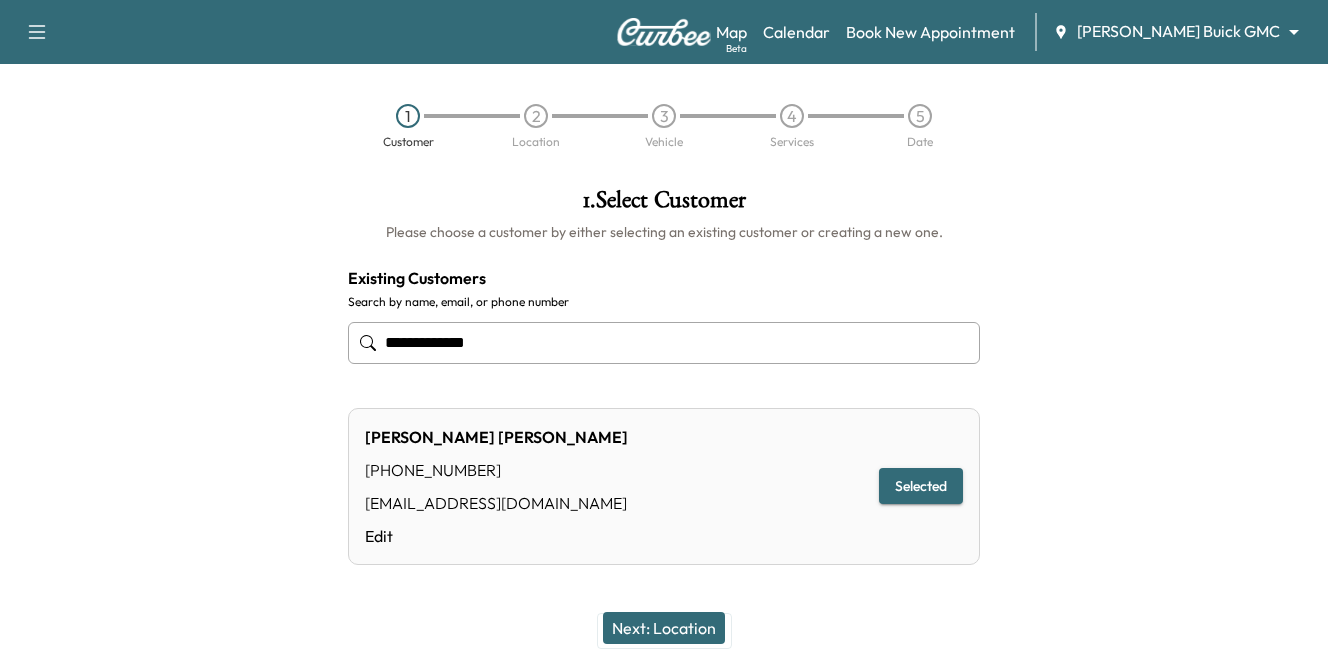 type on "**********" 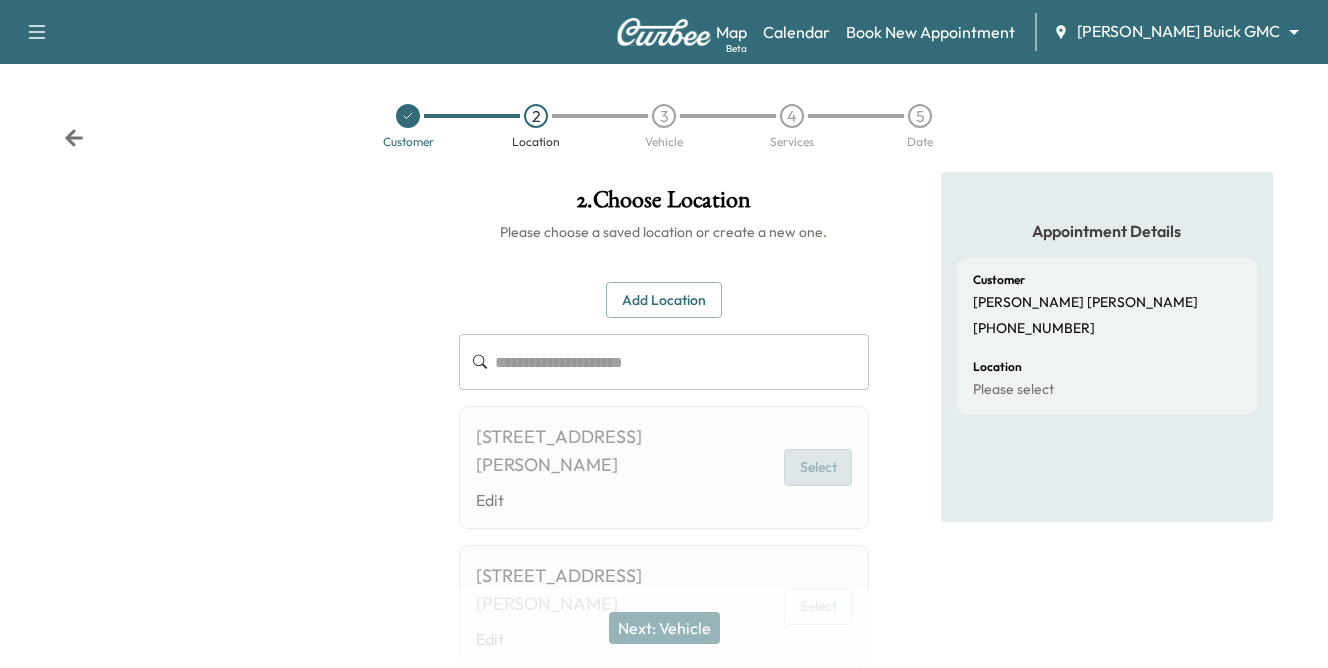 click on "Select" at bounding box center [818, 467] 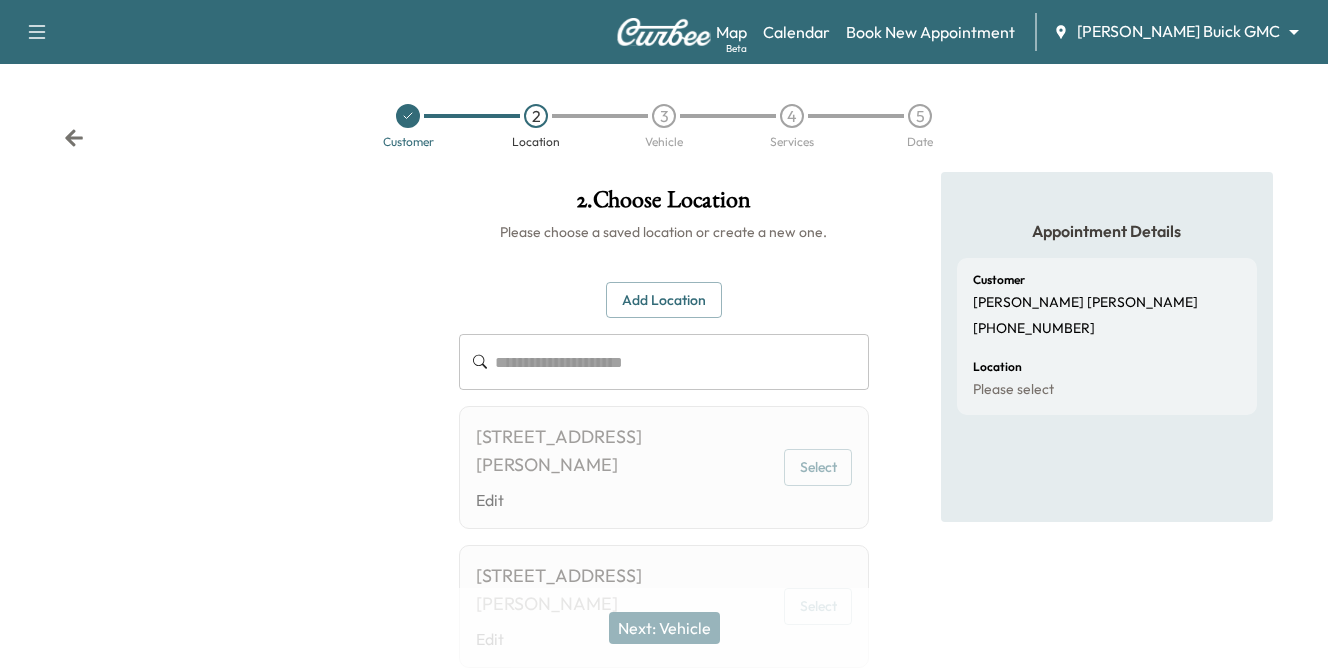 click on "Next: Vehicle" at bounding box center [664, 628] 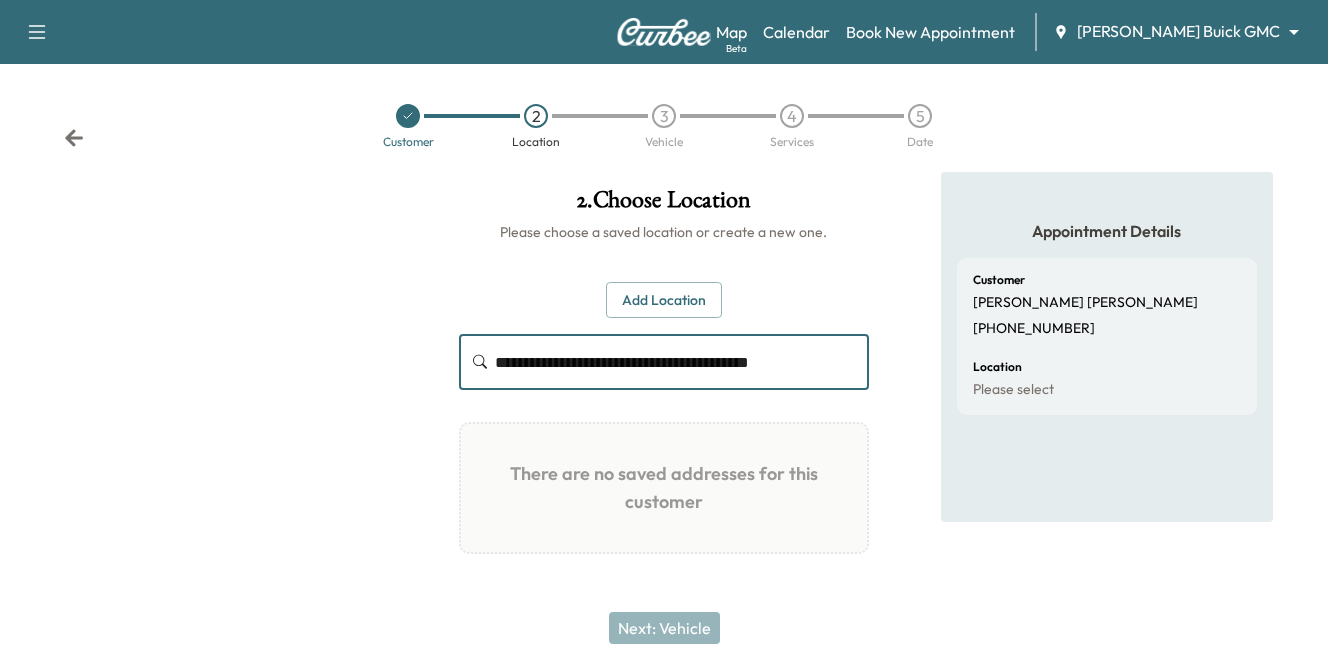type on "**********" 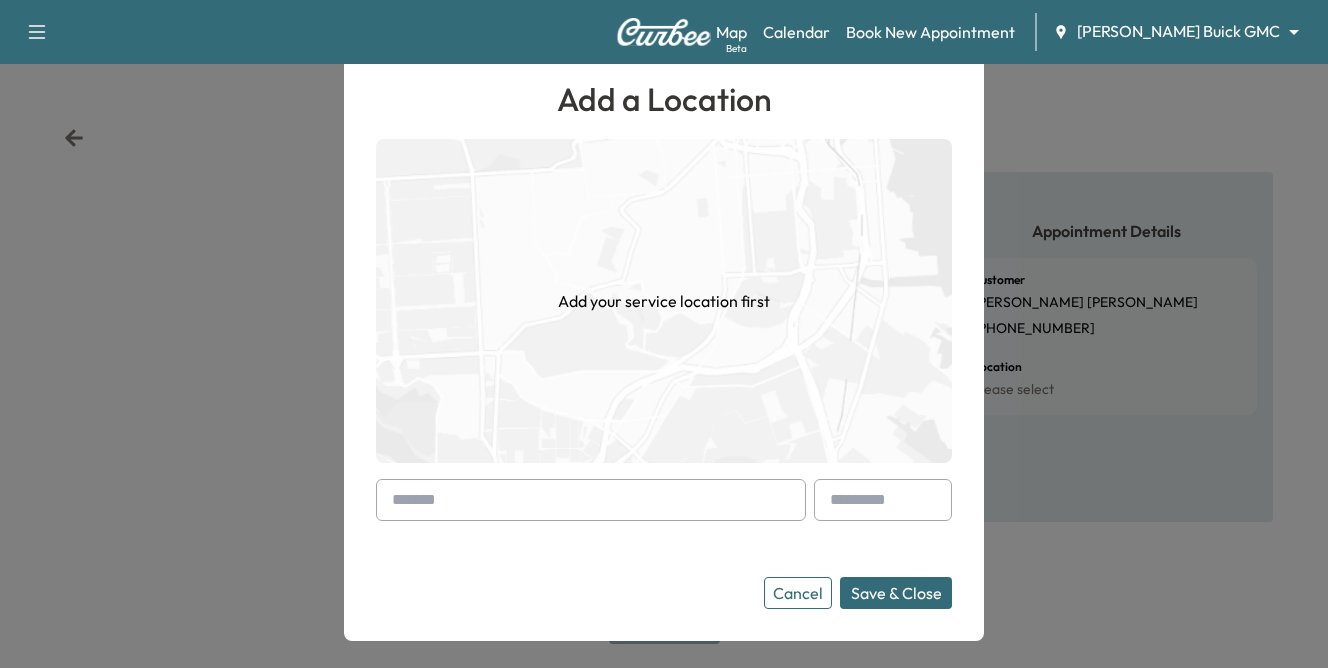 click on "Save & Close" at bounding box center (896, 593) 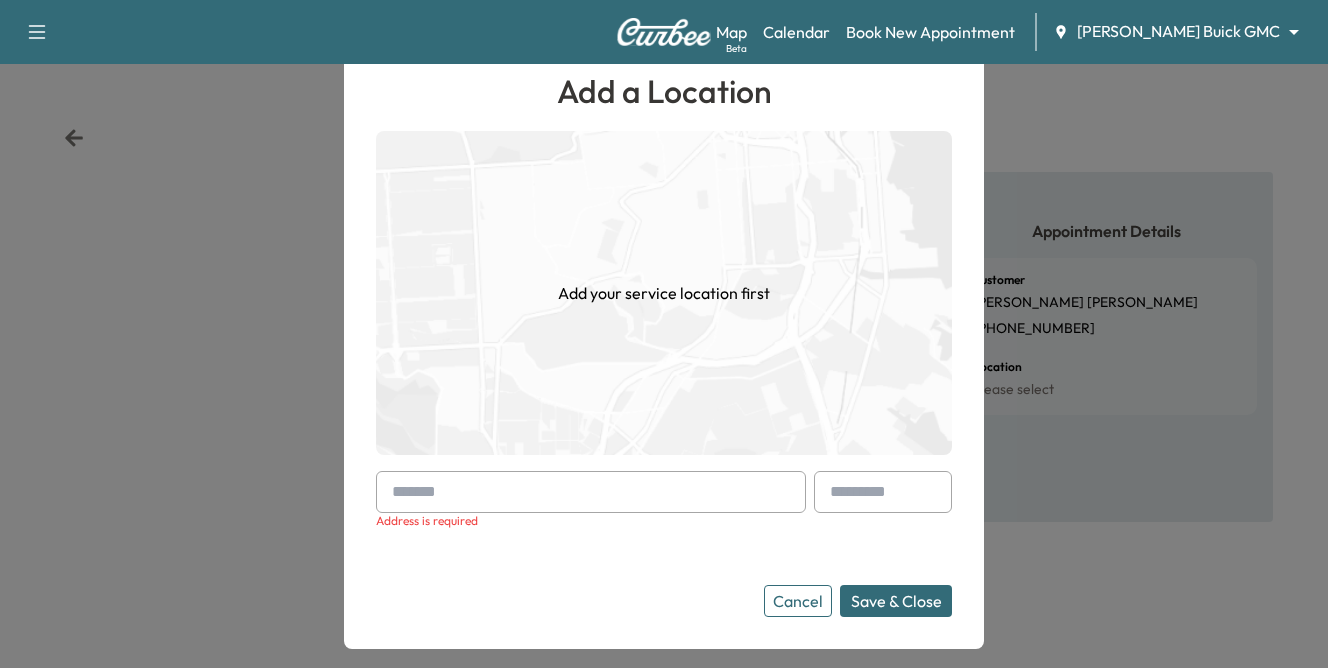 click on "Cancel" at bounding box center (798, 601) 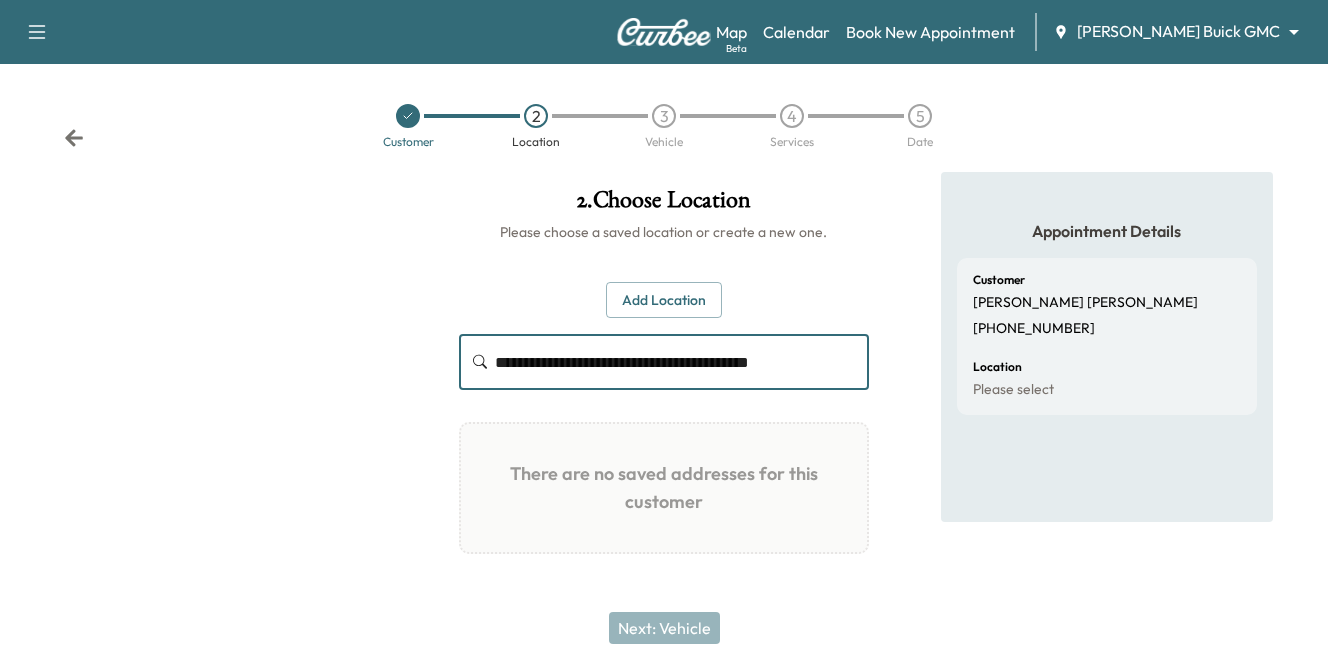 drag, startPoint x: 827, startPoint y: 383, endPoint x: 874, endPoint y: 390, distance: 47.518417 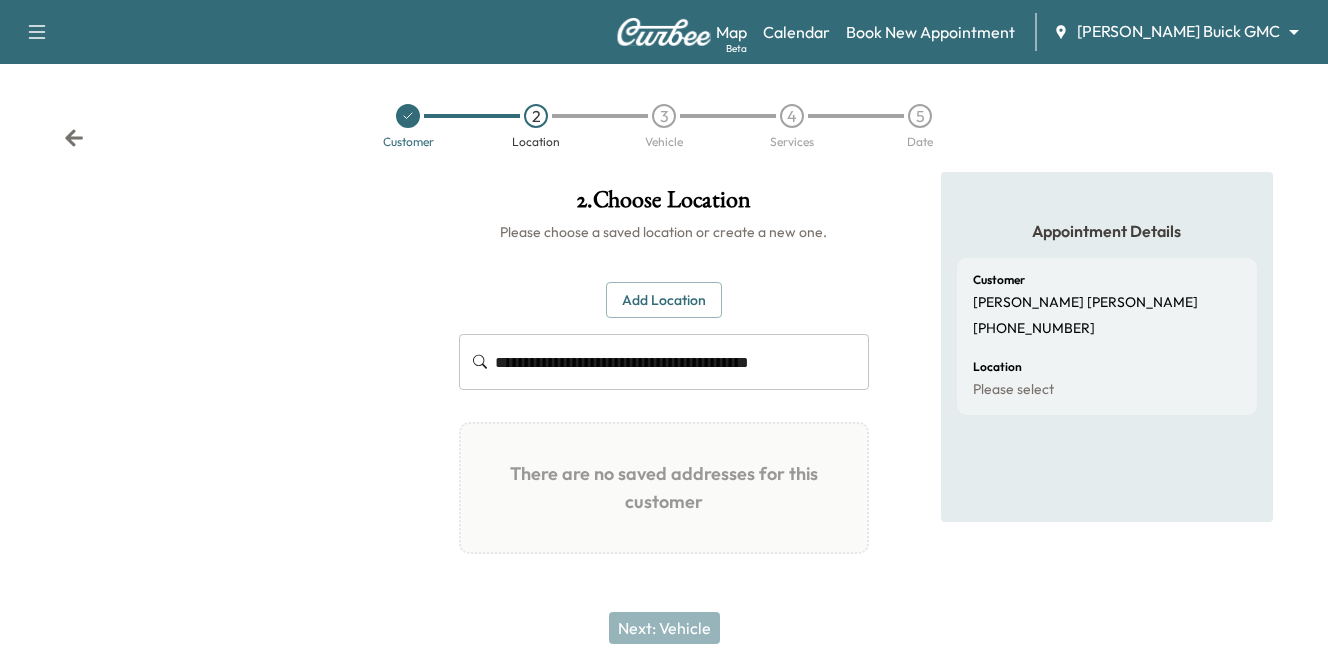 click on "Location Please select" at bounding box center (1107, 380) 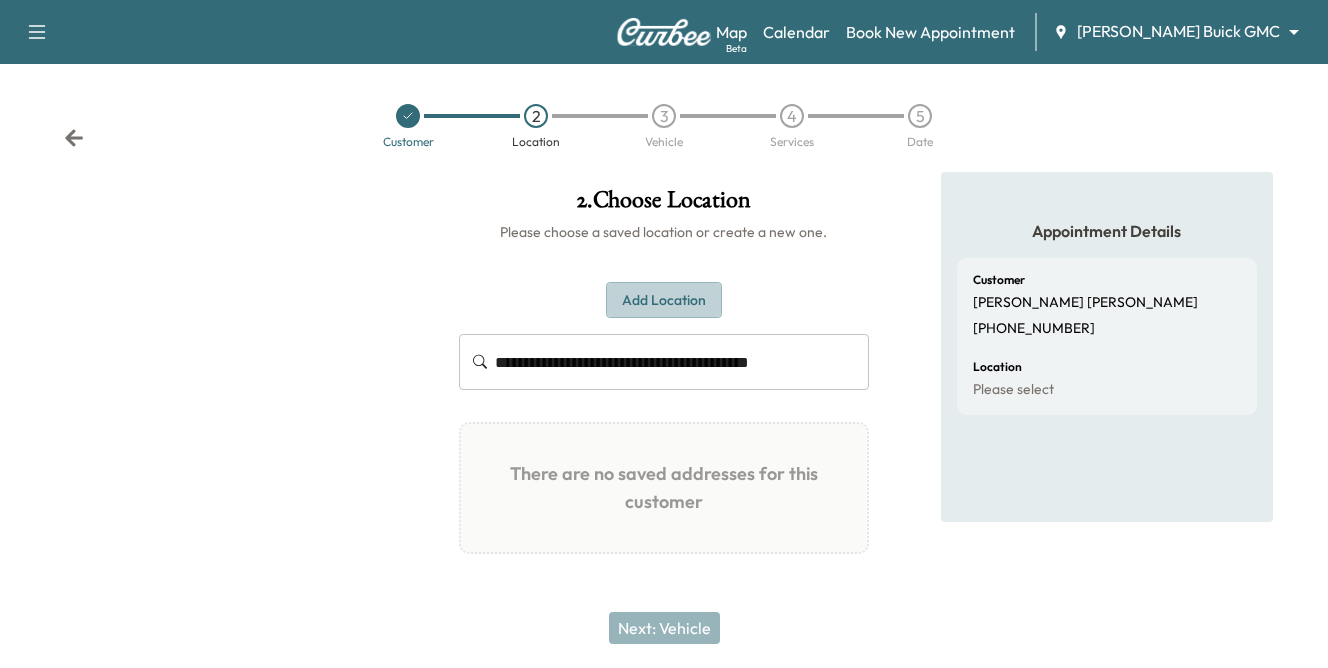 click on "Add Location" at bounding box center (664, 300) 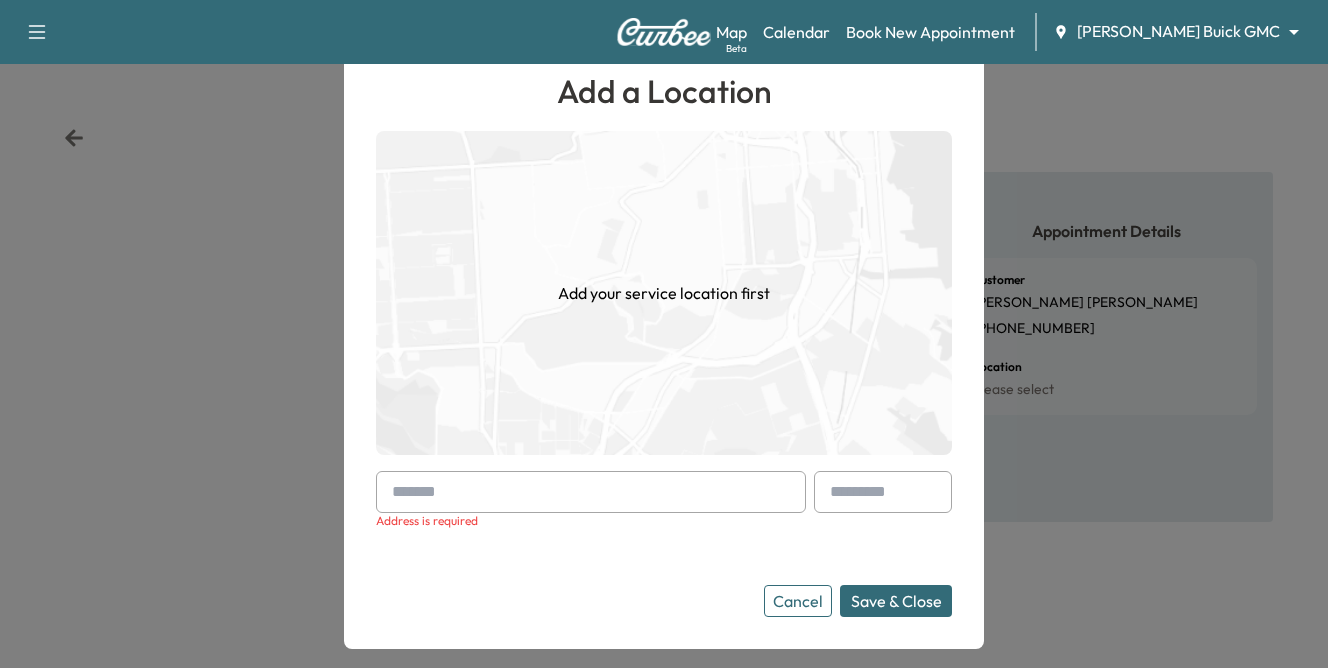 click at bounding box center [664, 334] 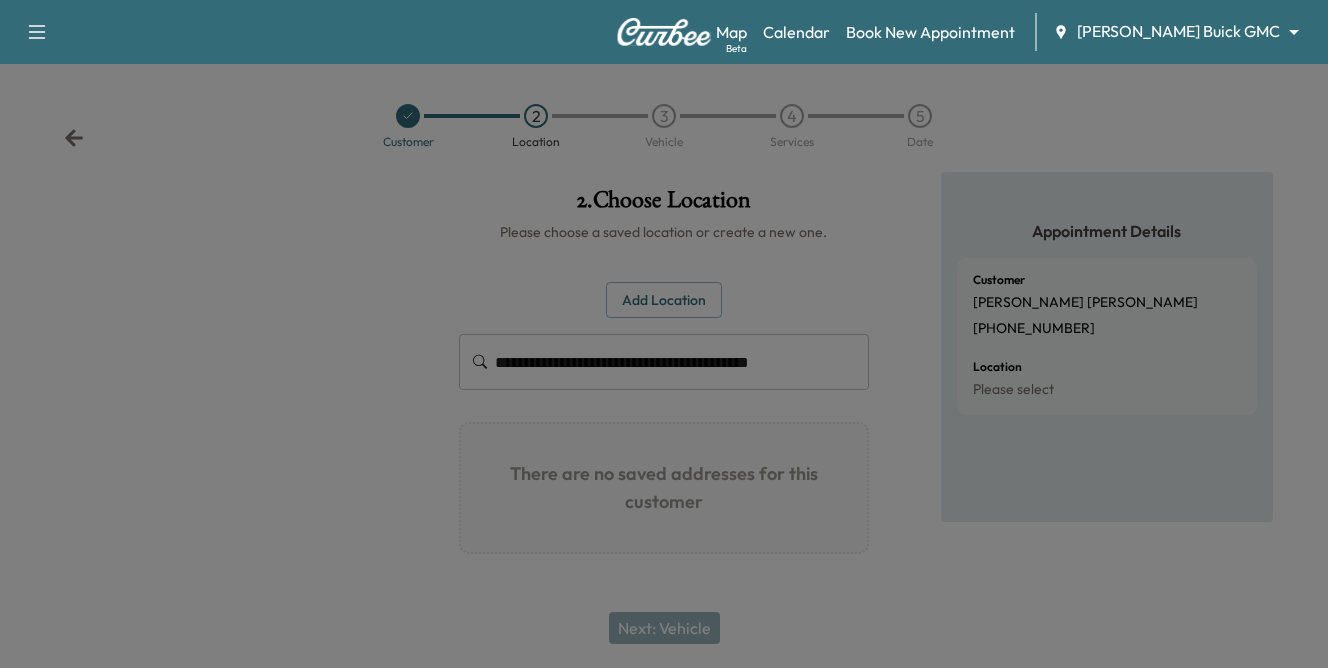 click on "**********" at bounding box center [682, 362] 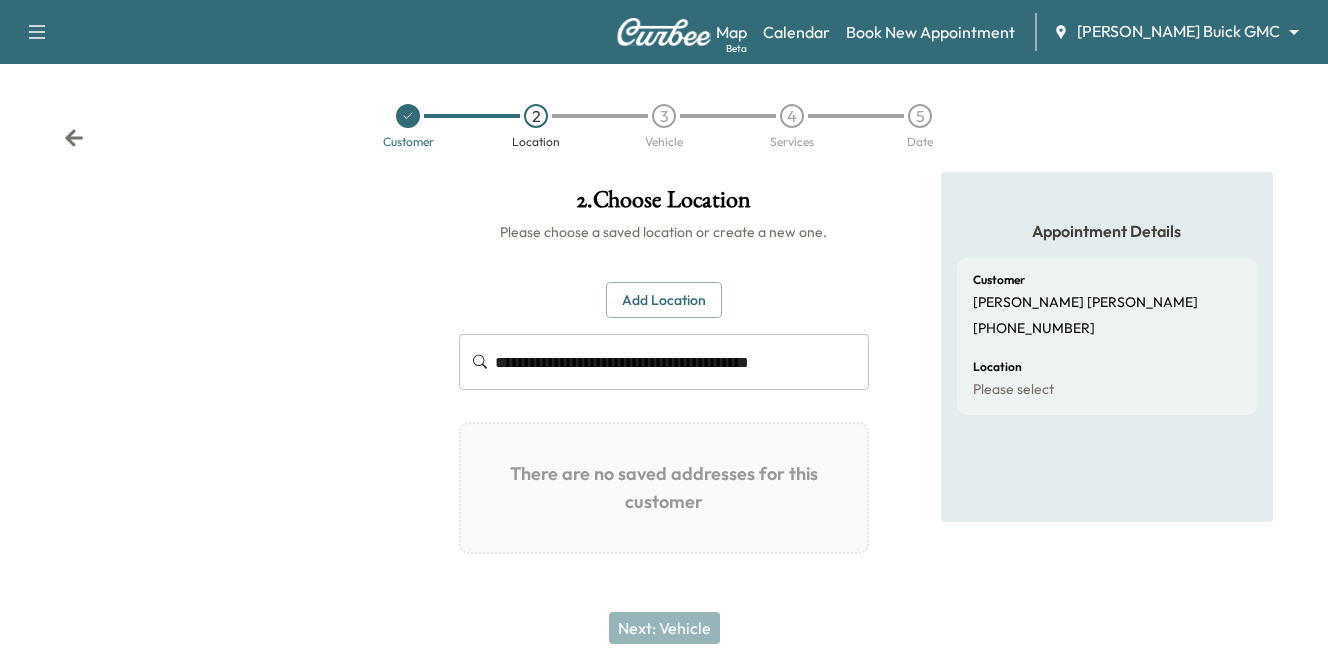 click on "Next: Vehicle" at bounding box center (664, 628) 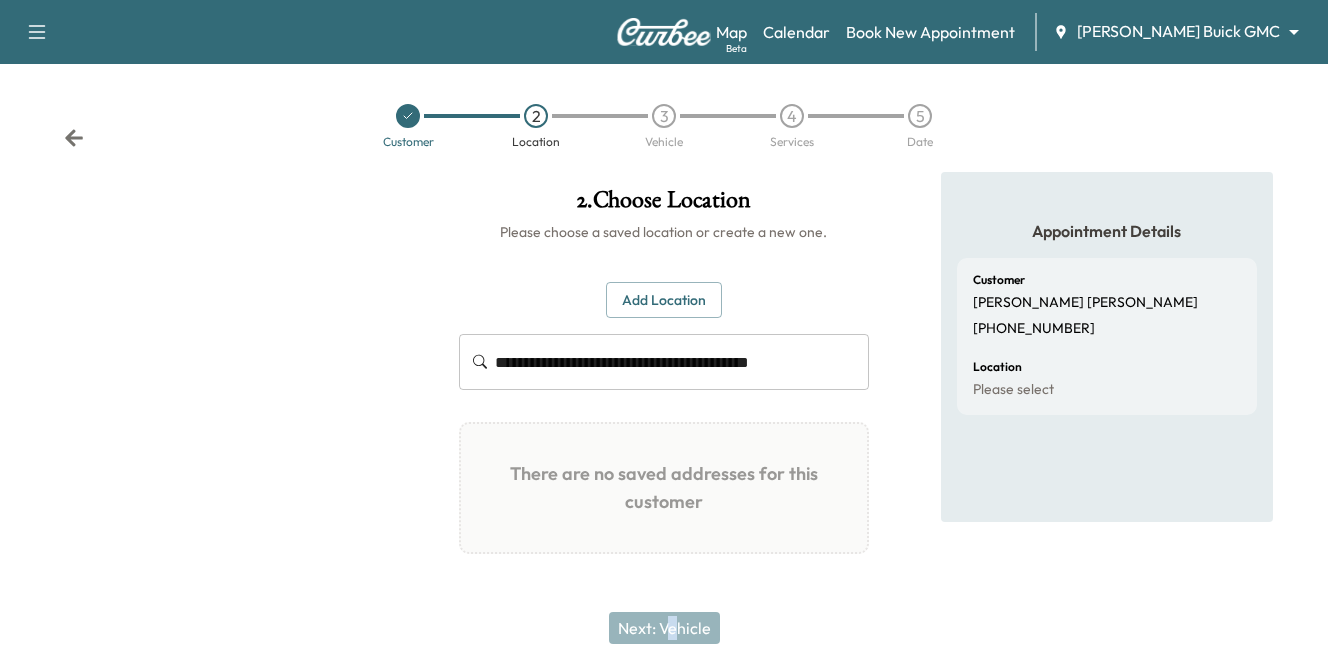 click on "Next: Vehicle" at bounding box center [664, 628] 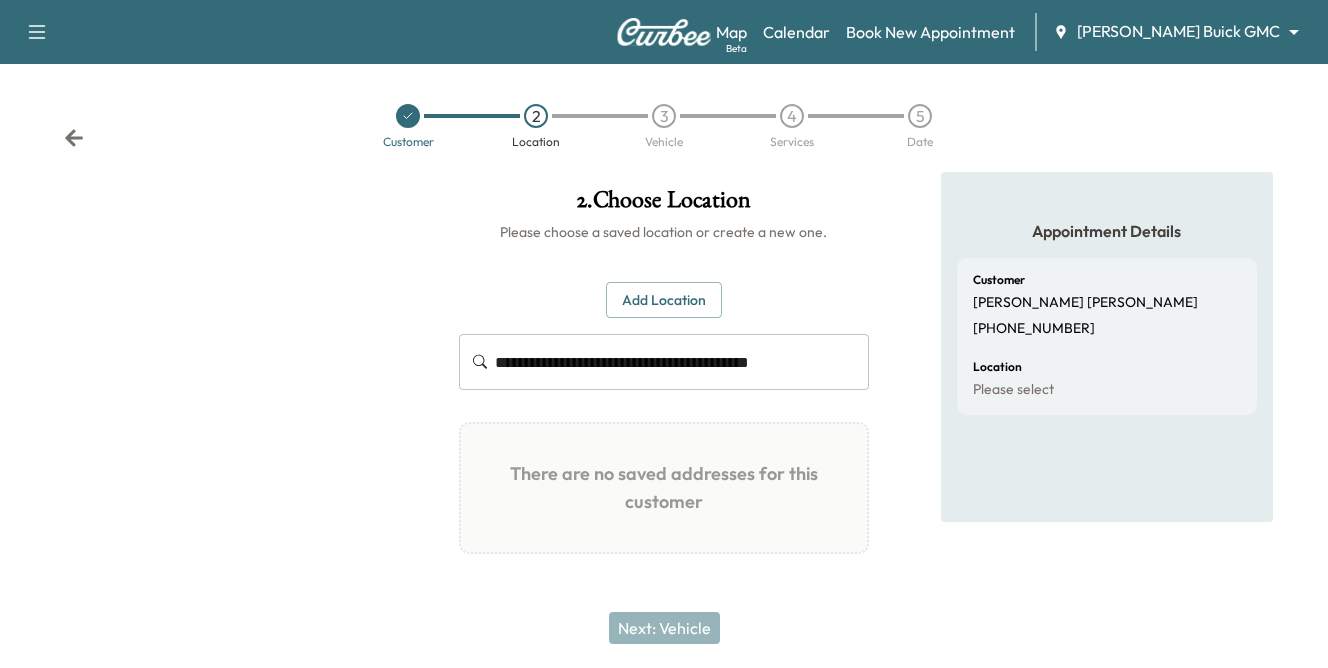 click on "Add Location" at bounding box center [664, 300] 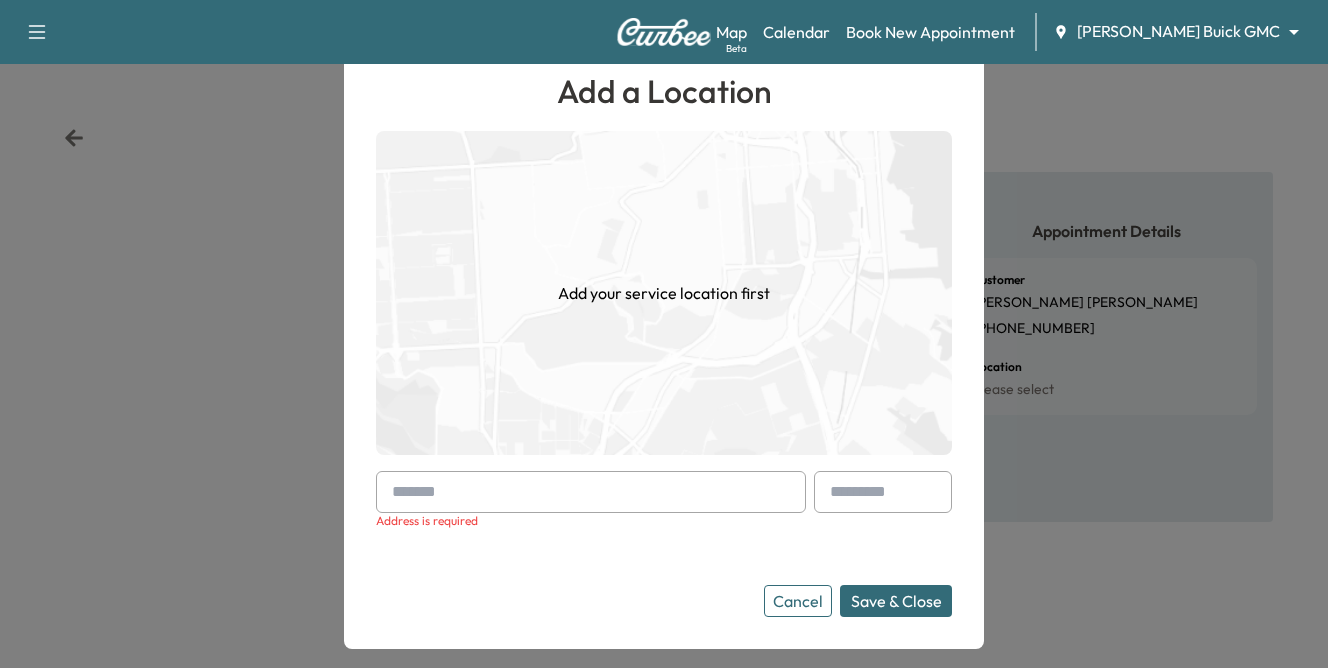 click on "Save & Close" at bounding box center [896, 601] 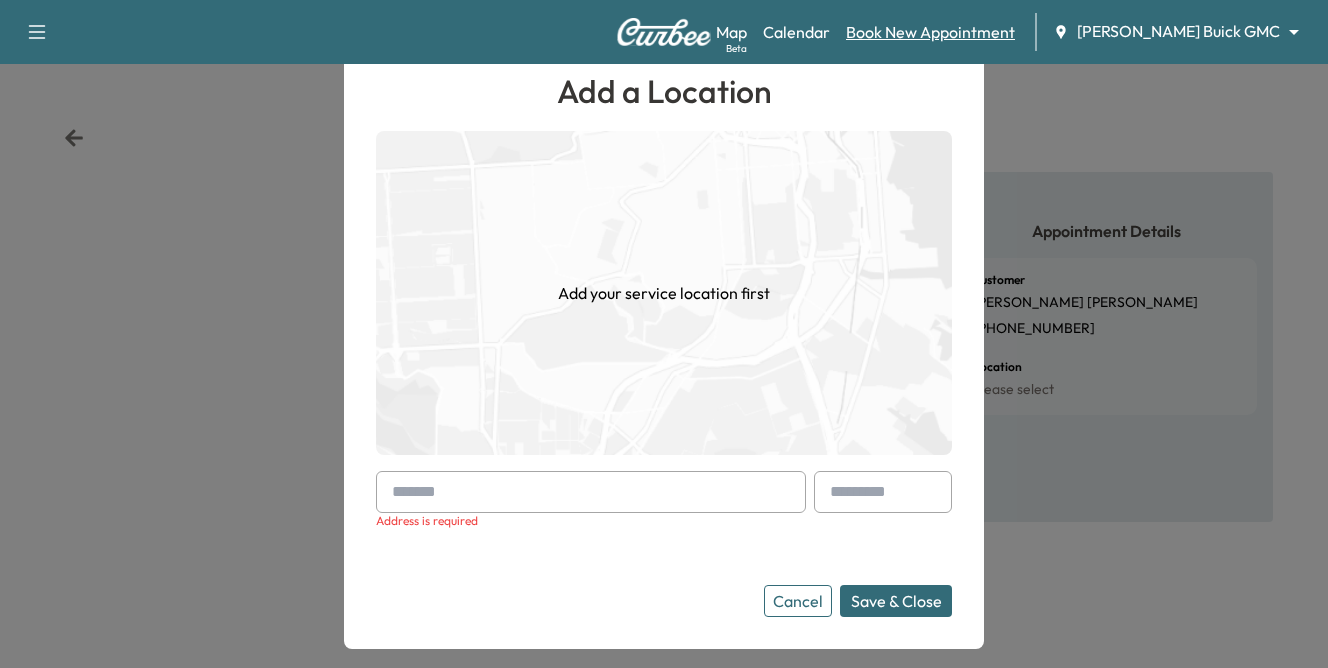 click on "Book New Appointment" at bounding box center [930, 32] 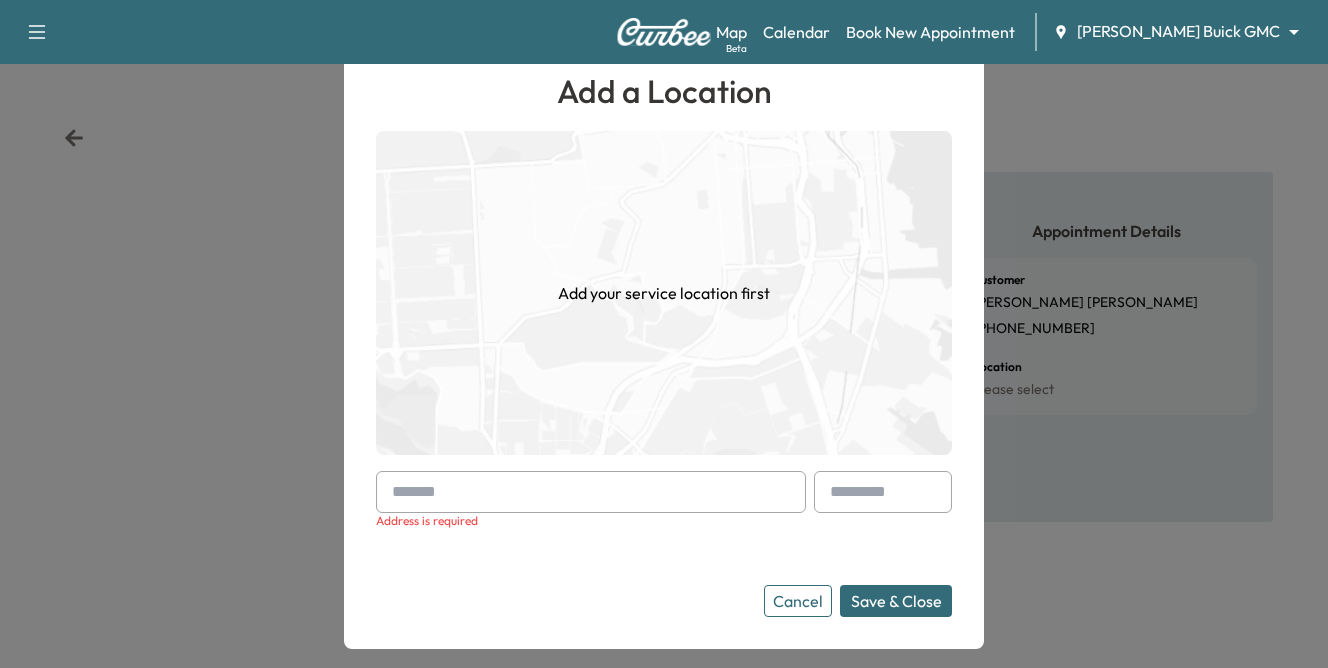 click on "Cancel" at bounding box center (798, 601) 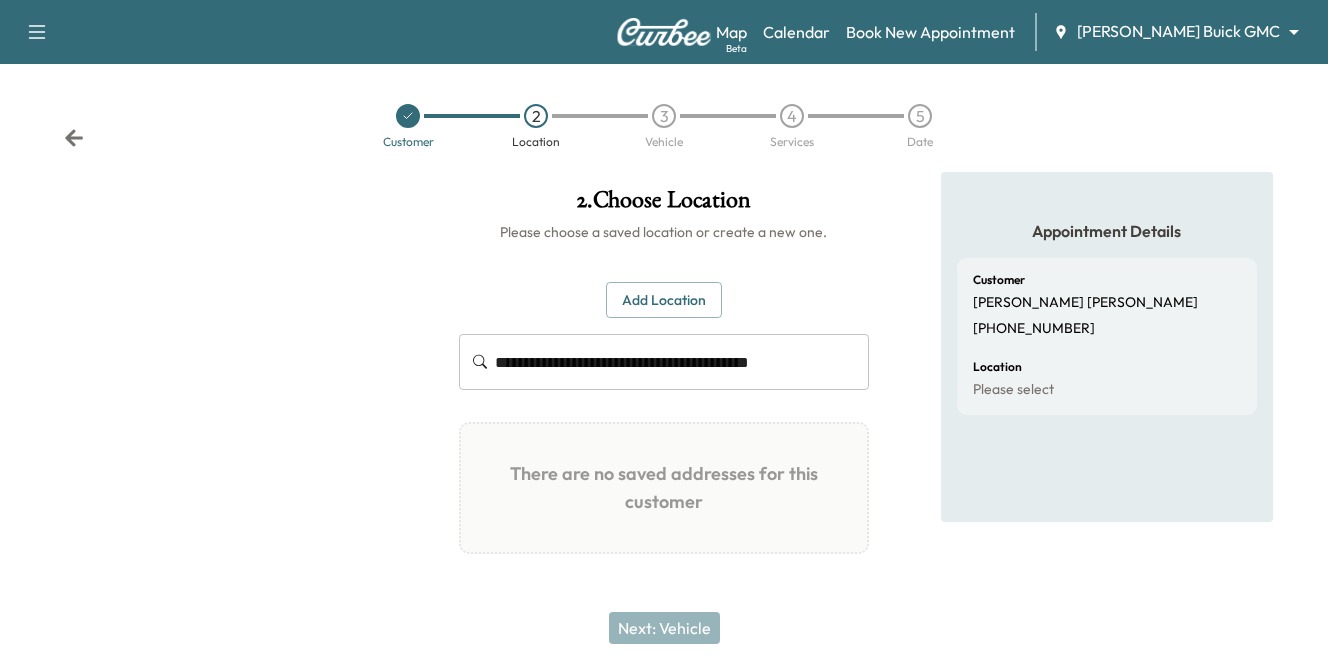 click on "Next: Vehicle" at bounding box center (664, 628) 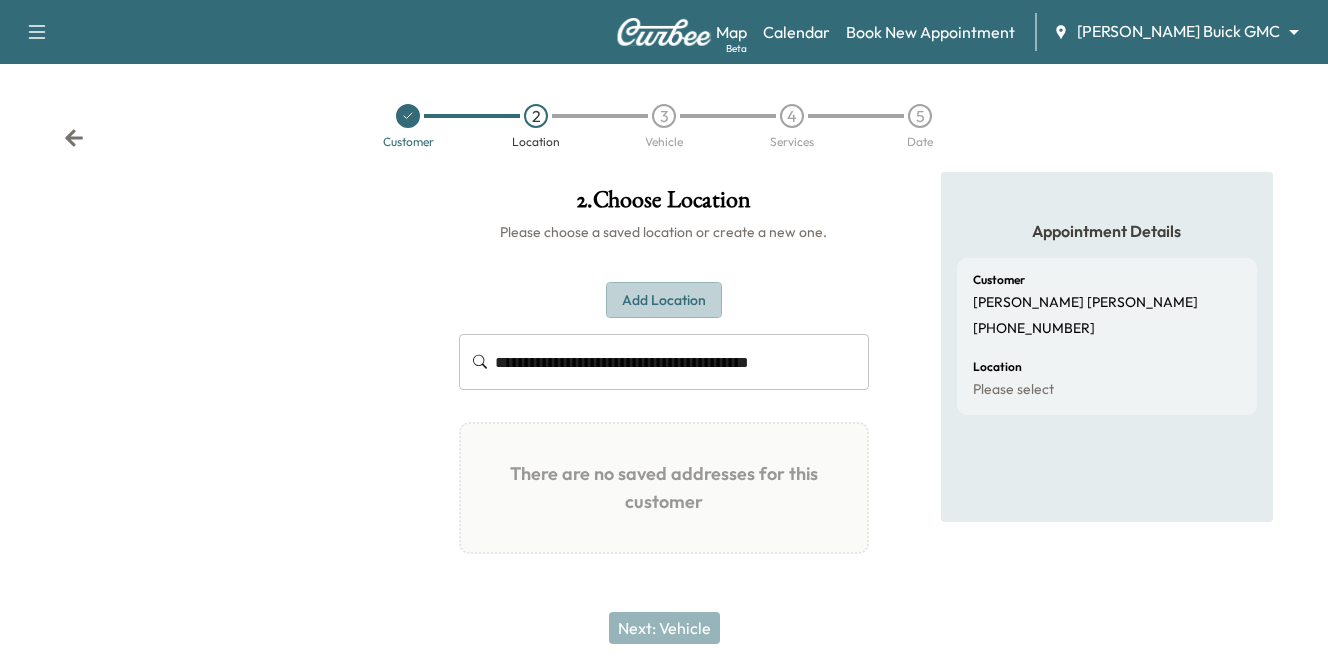 drag, startPoint x: 645, startPoint y: 293, endPoint x: 654, endPoint y: 304, distance: 14.21267 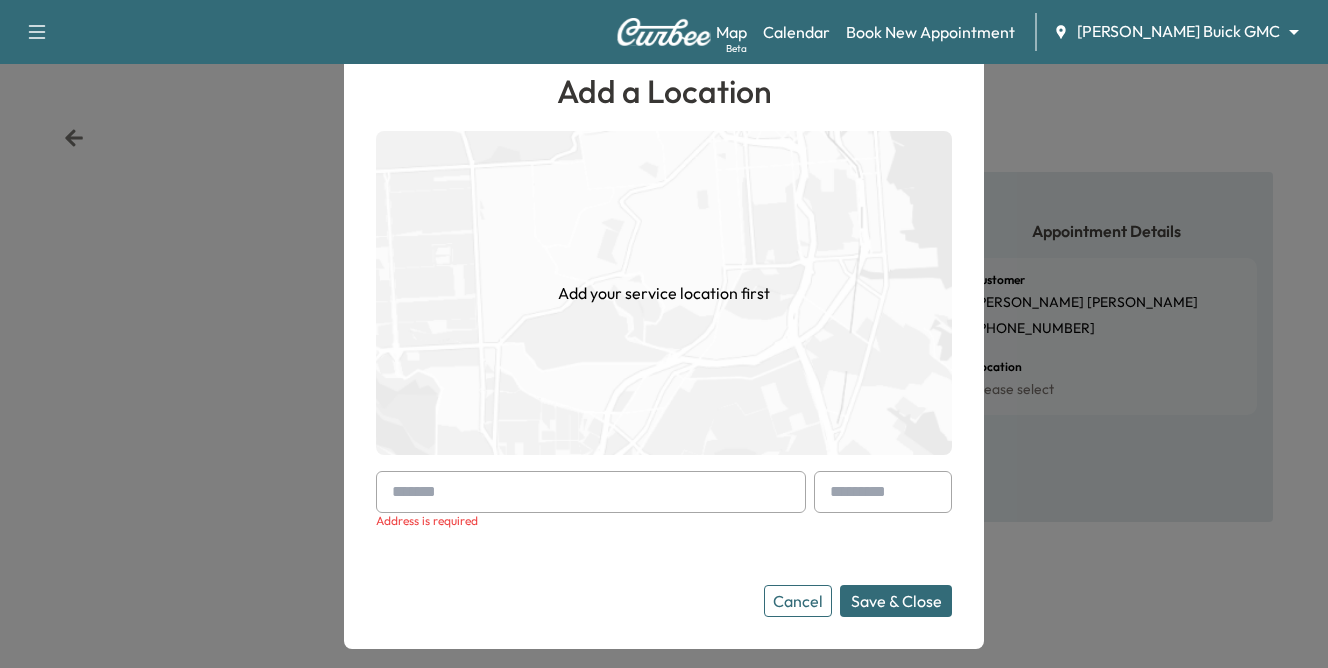 click at bounding box center (591, 492) 